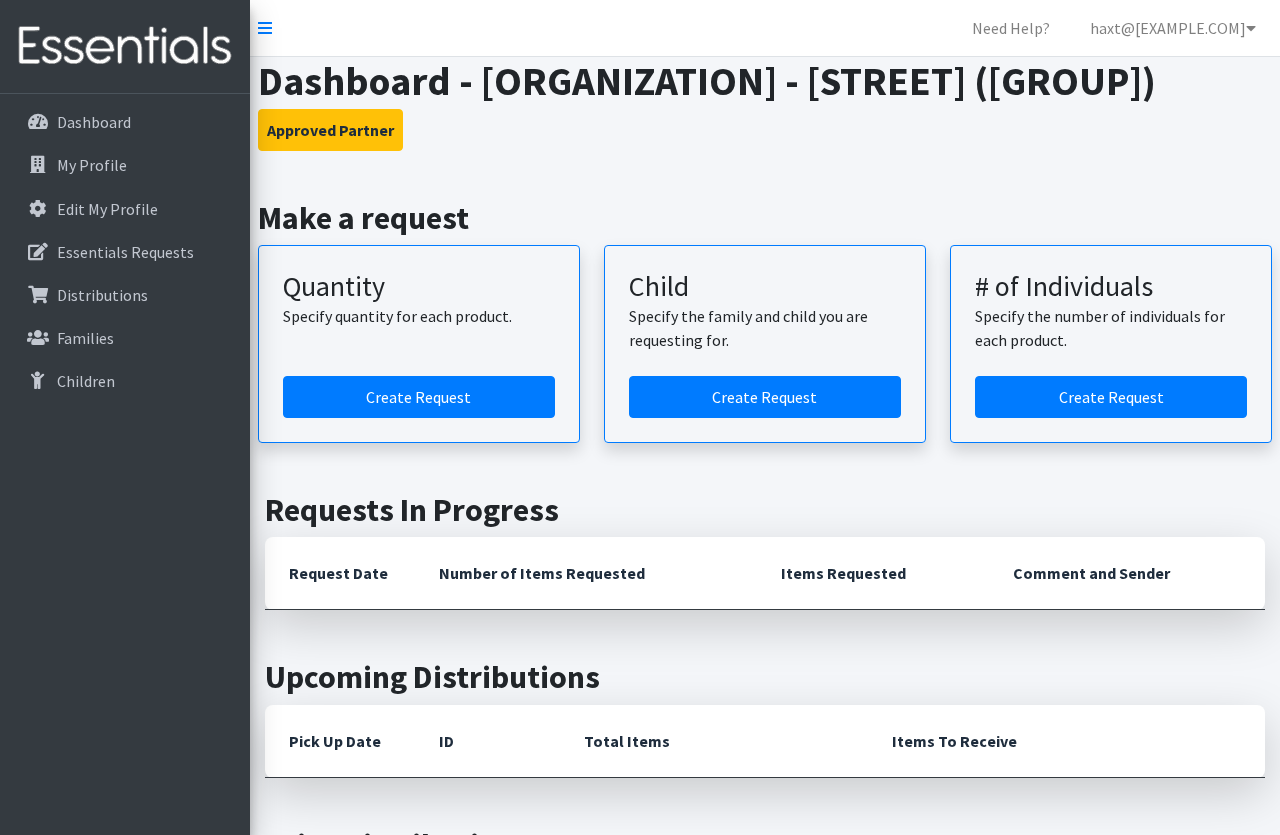 scroll, scrollTop: 0, scrollLeft: 0, axis: both 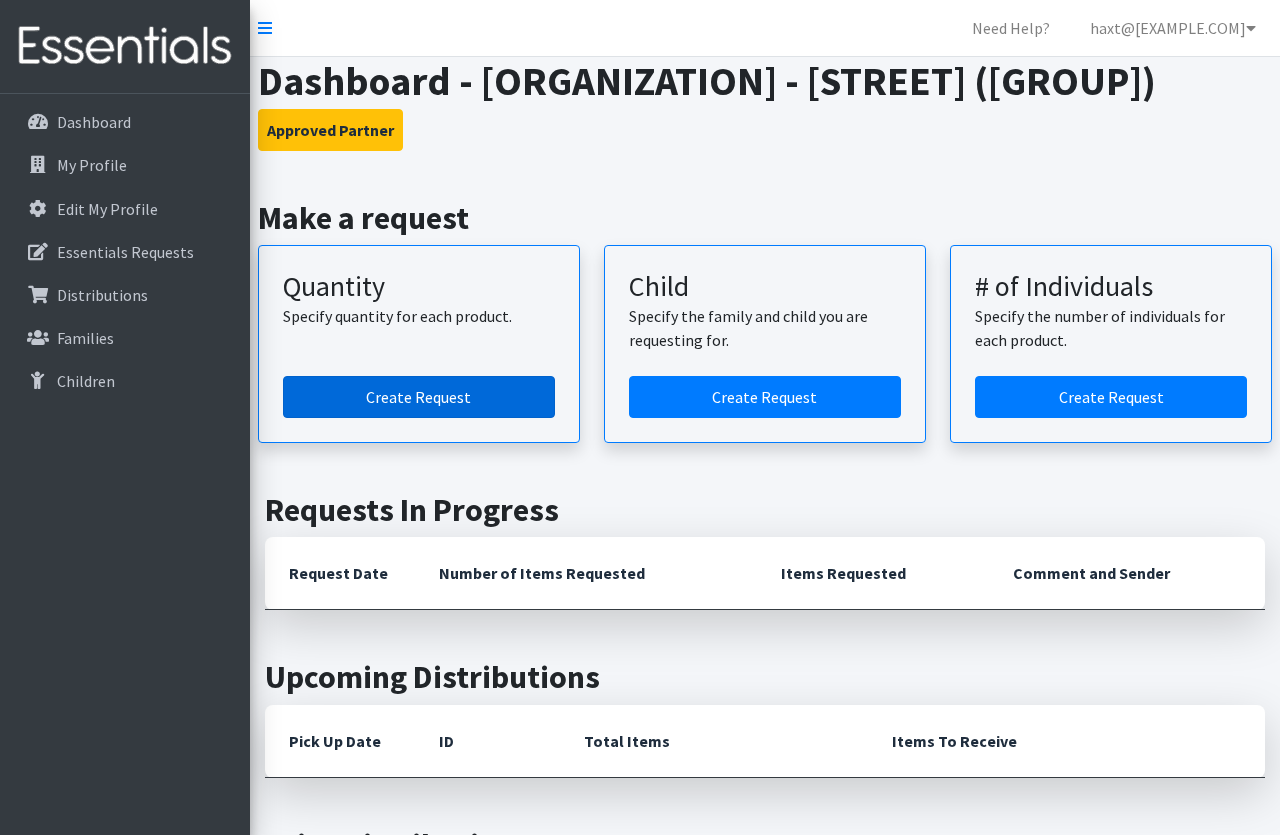 click on "Create Request" at bounding box center [419, 397] 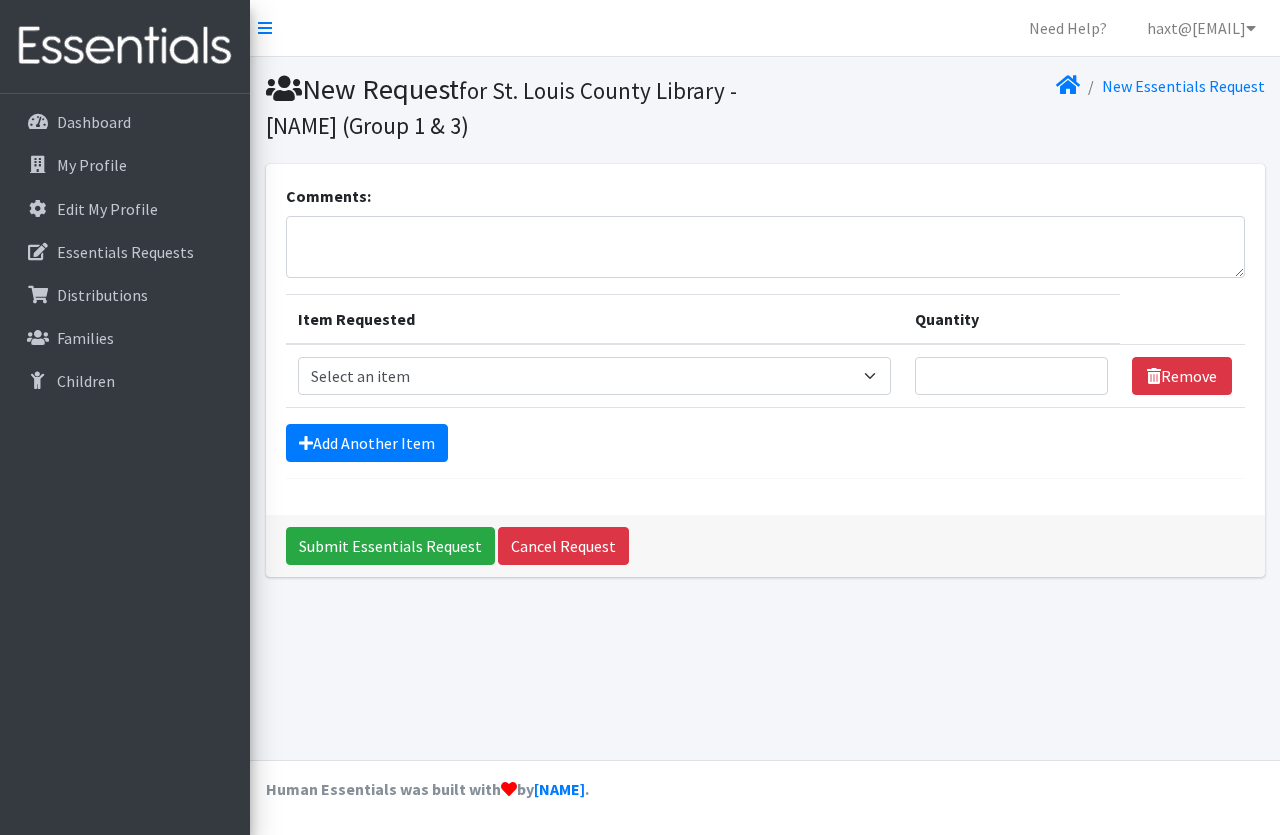 scroll, scrollTop: 0, scrollLeft: 0, axis: both 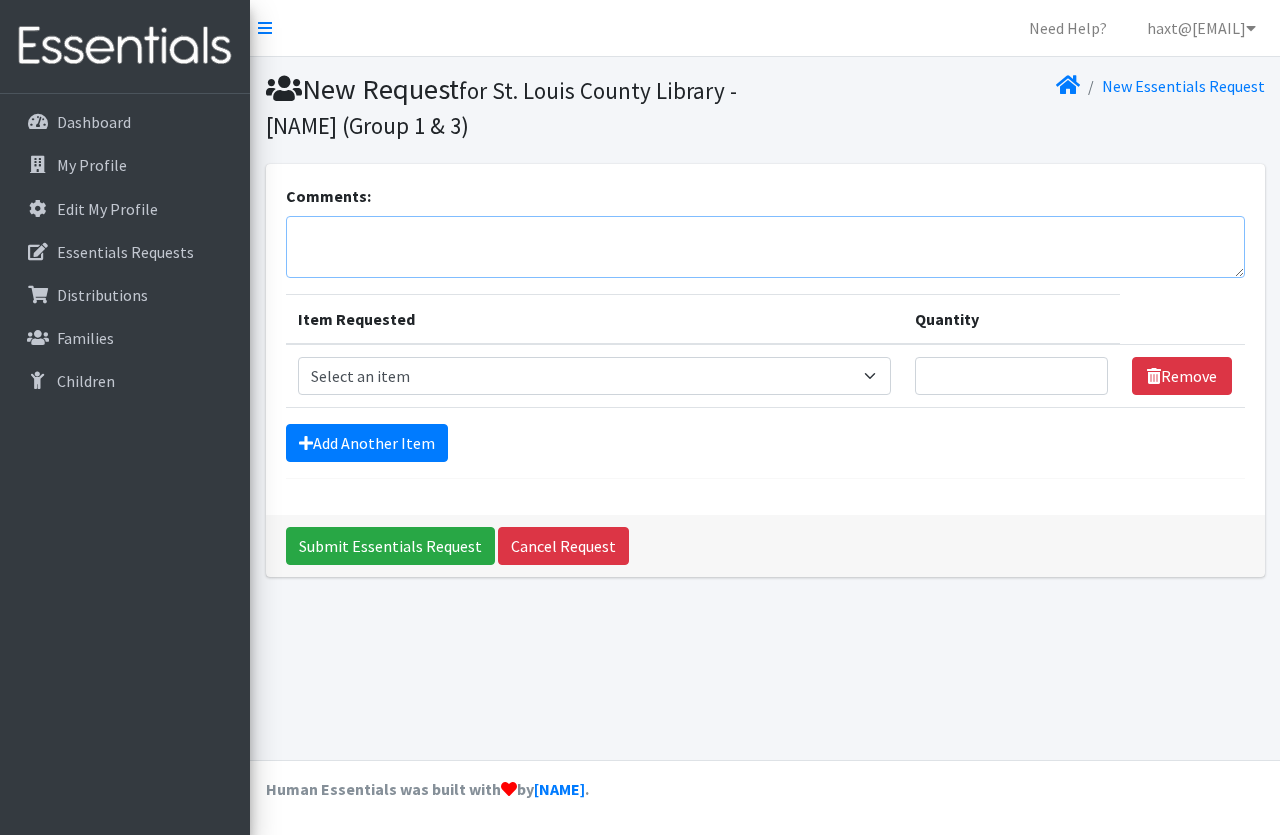 click on "Comments:" at bounding box center [765, 247] 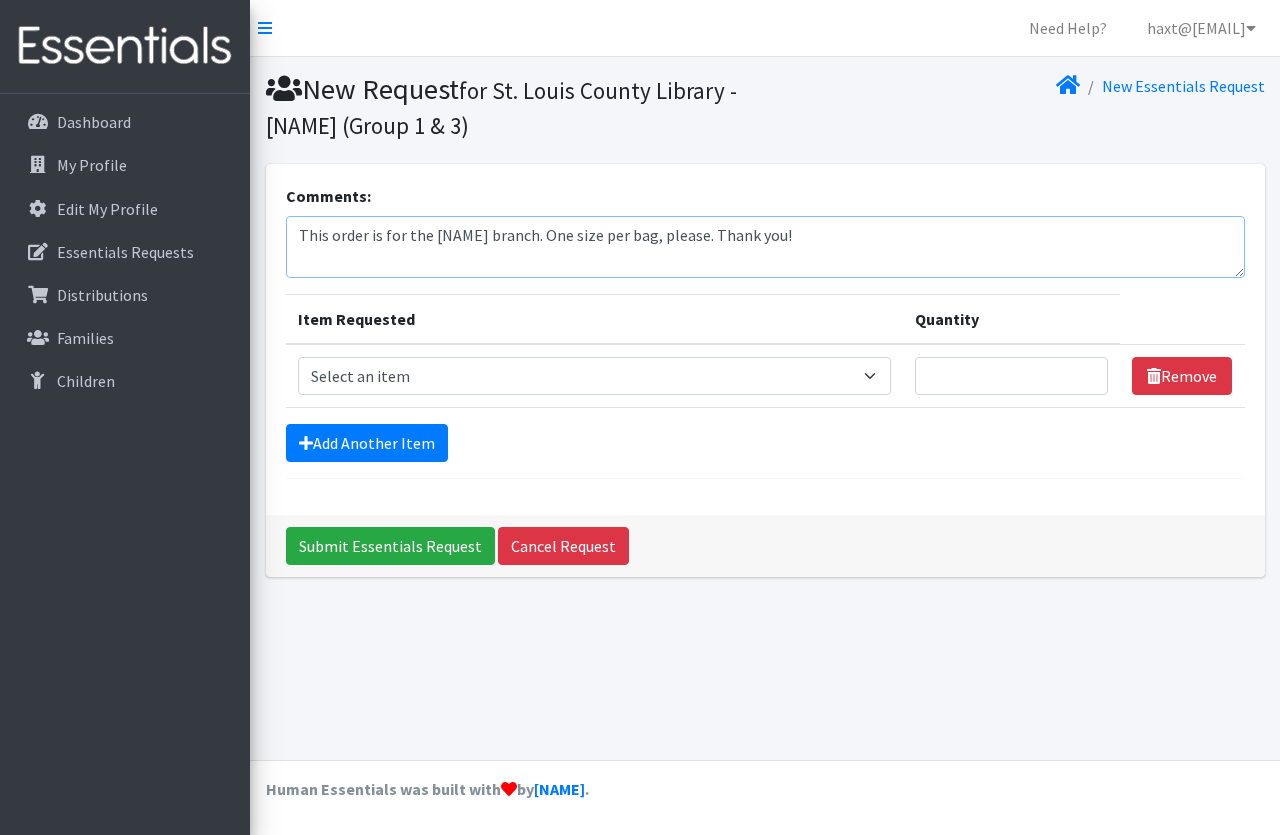 type on "This order is for the [NAME] branch. One size per bag, please. Thank you!" 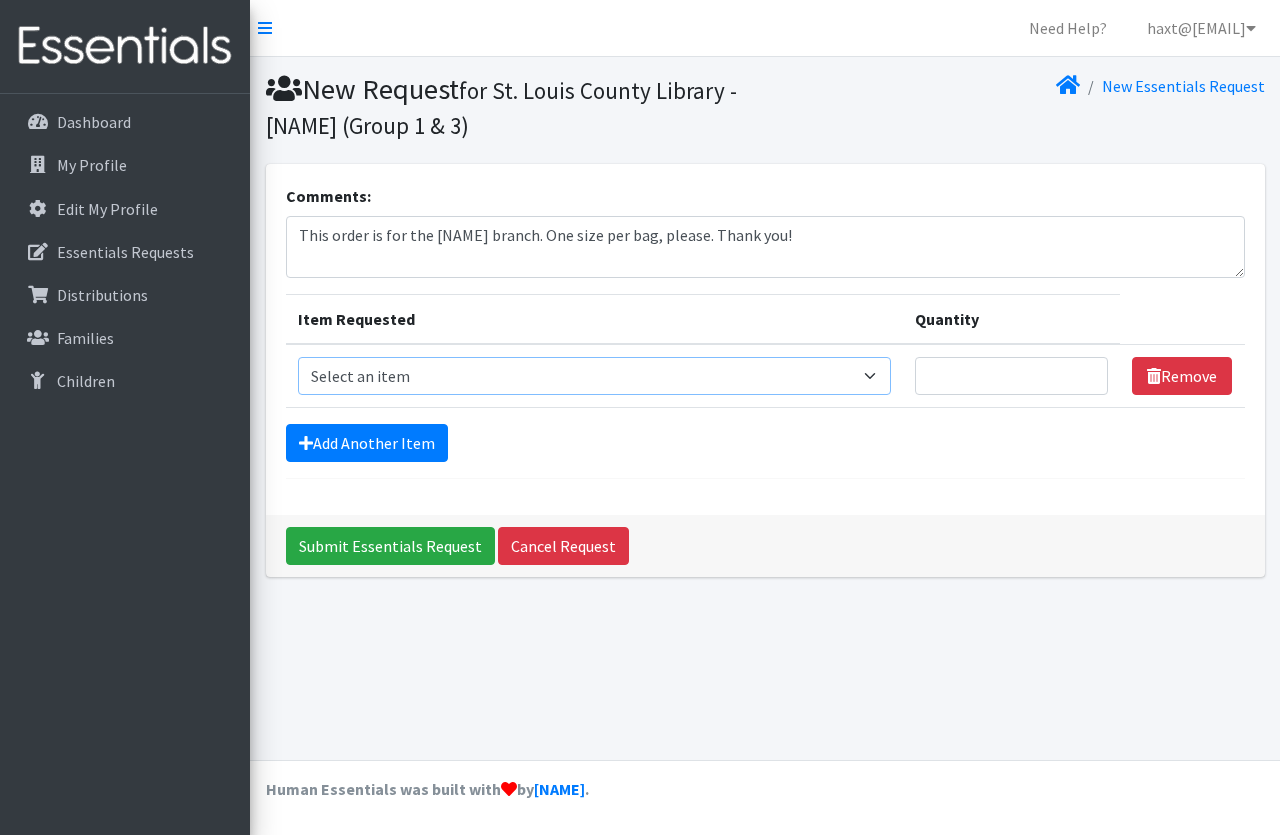 click on "Select an item
Period Supplies: Mixed Kits (order by bag)
Applicator-free tampon
Health fair packs (in a small bag 1 pantiliner and 1 pad with a walk-up distribution flyer)
Menstraul Disks
Period Supplies: First Period Kits (order by bag)
Period Supplies: Pad Kits (order by bag)
Period Supplies: Tampon Kits (order by bag)
Reusable Cups
Reuseable pads pack of 2.
Size 0/Newborn
Size 1
Size 2
Size 3
Size 4
Size 5
Size 6
Size 7 (availability may vary)
Size Preemie (availability may vary)
Training Pant 2T-3T
Training Pant 3T-4T
Training Pant 4T-5T
health fair packets (1 diaper in multiple sizes in a small bag with a walk-up distribution flyer)
reusable underwear ( please specify size but we have very limited supply and most sizes are junior sizes" at bounding box center [594, 376] 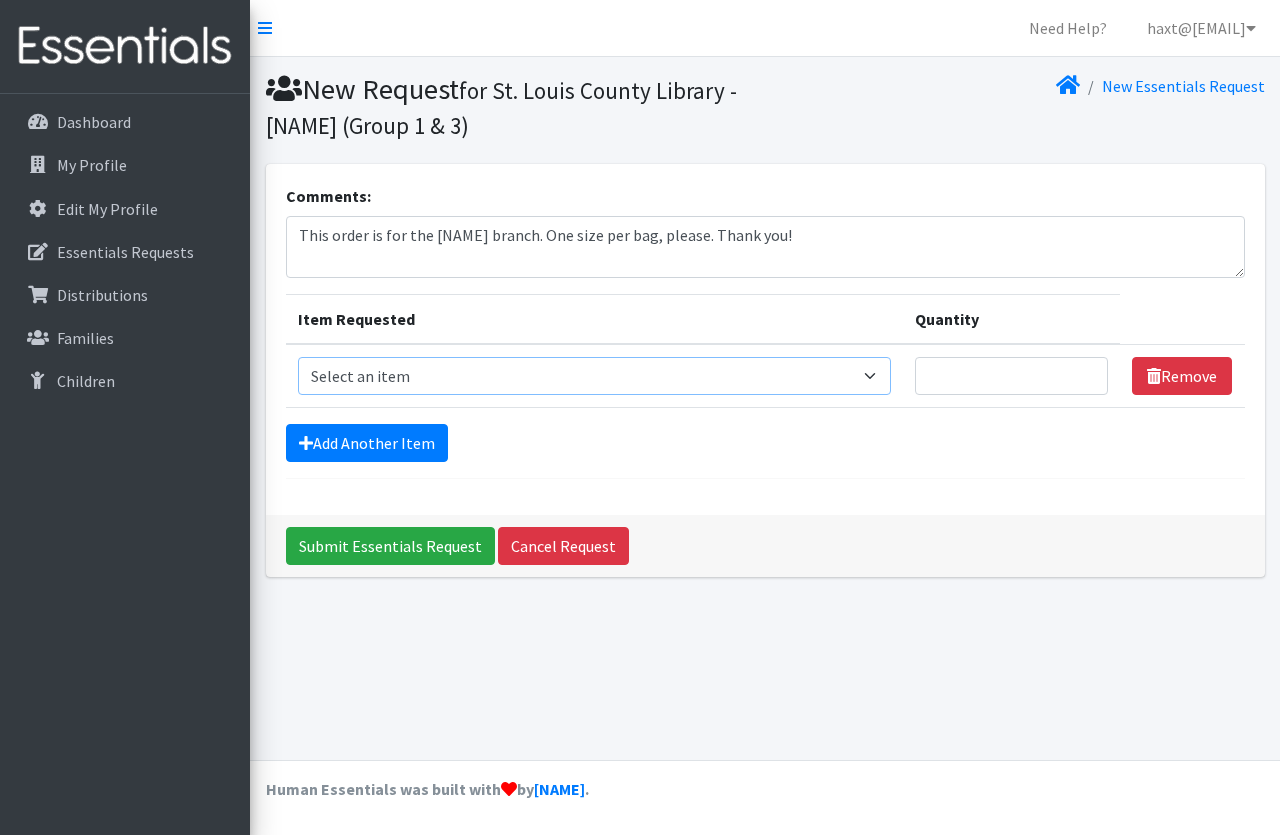 select on "1095" 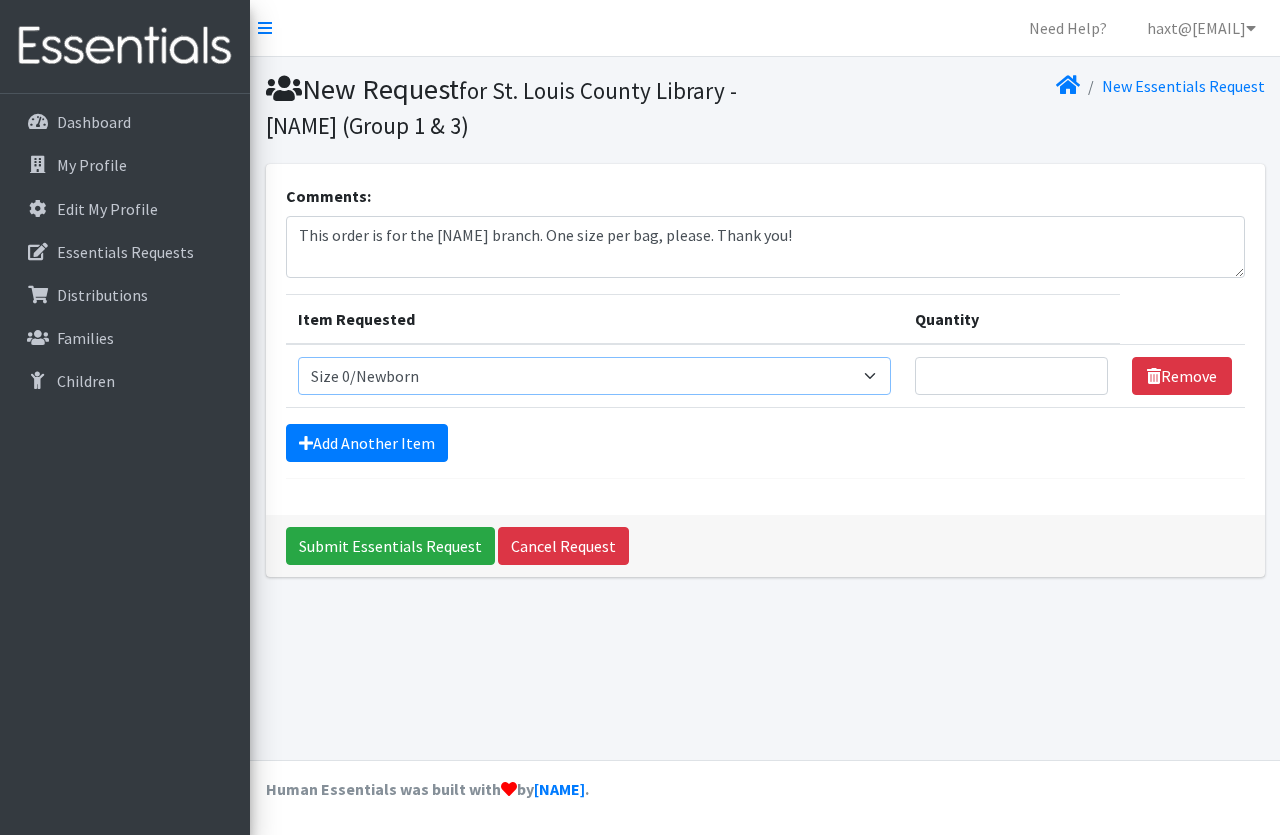 click on "Size 0/Newborn" at bounding box center [0, 0] 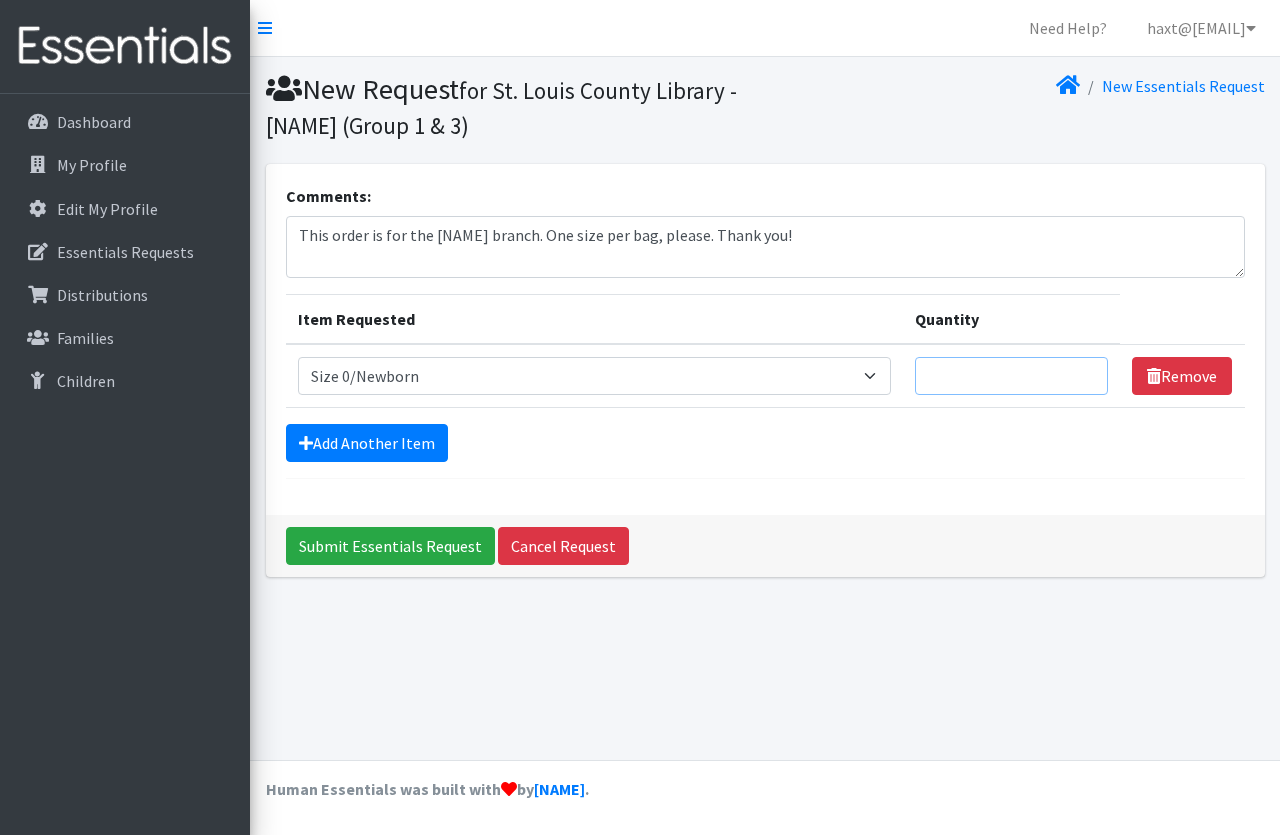 click on "Quantity" at bounding box center [1012, 376] 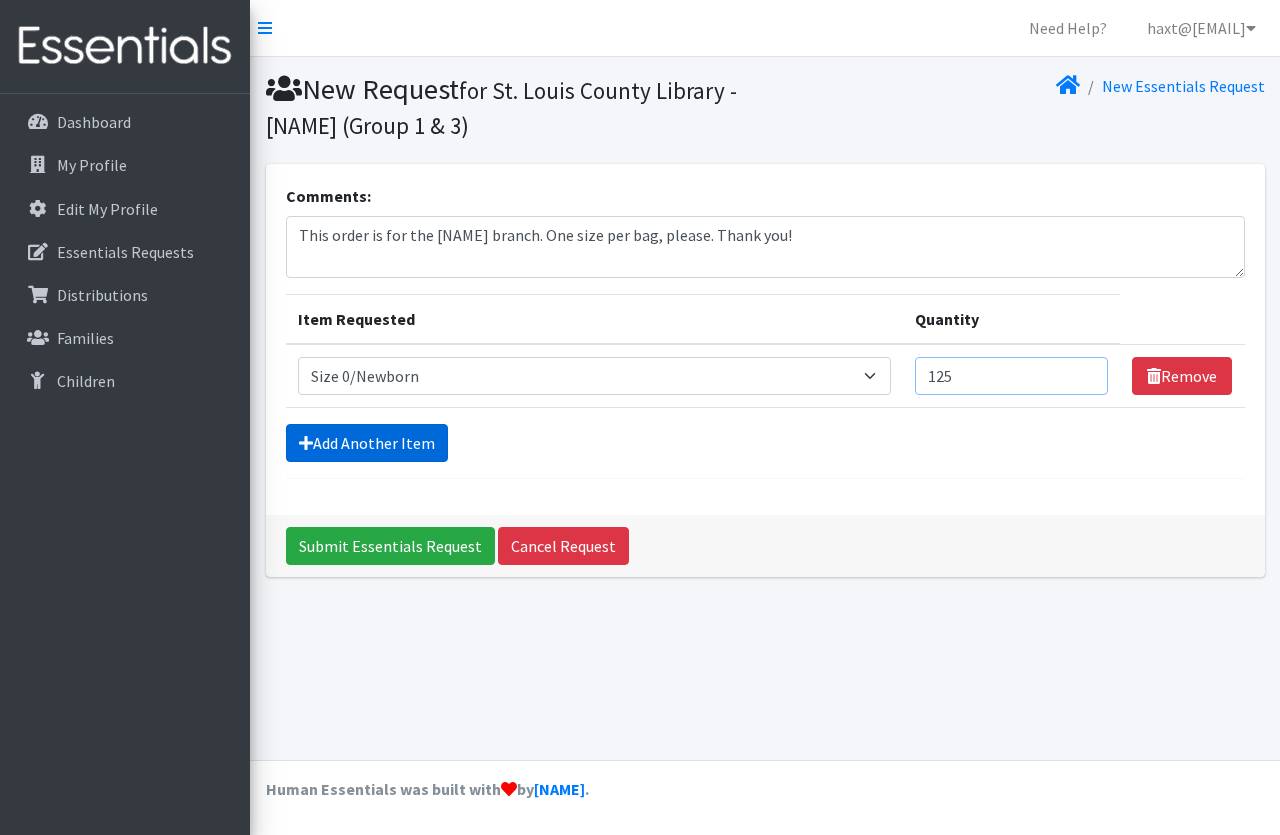 type on "125" 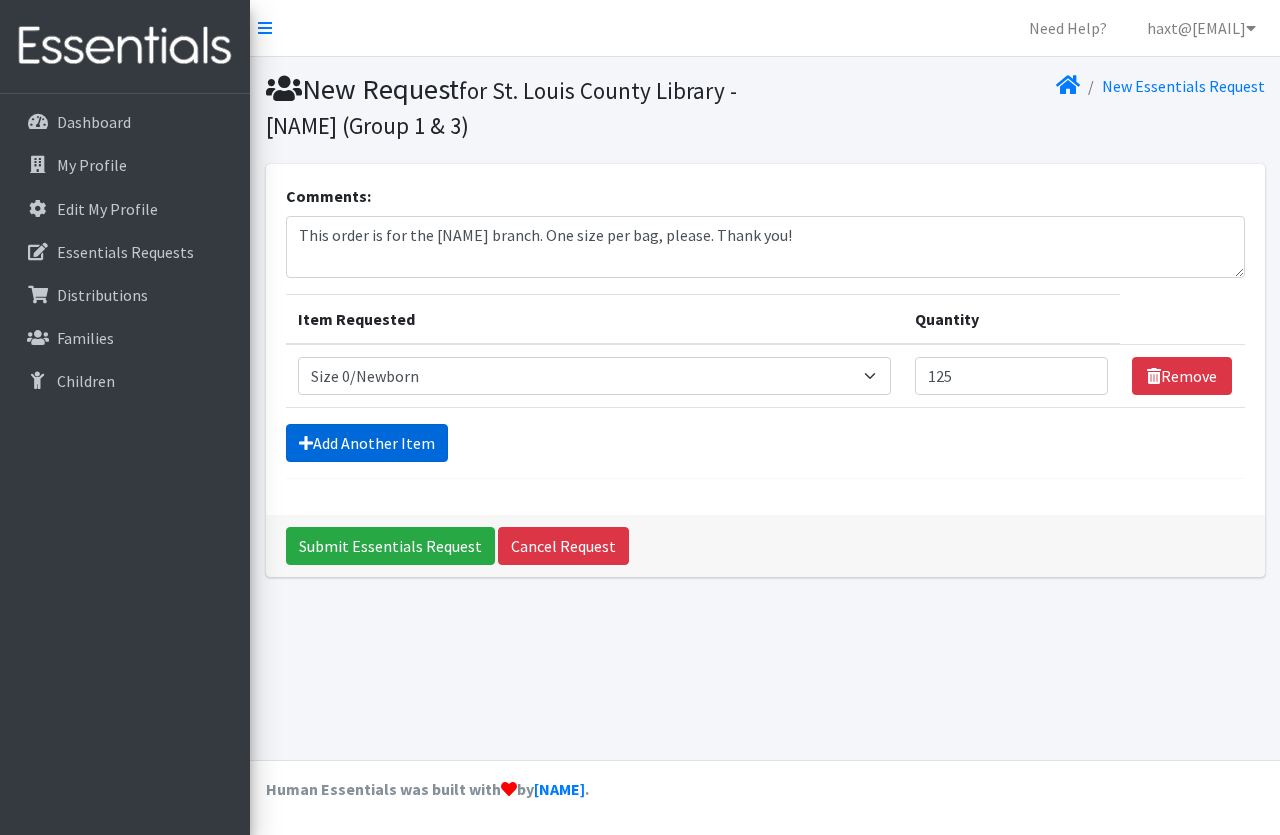 click on "Add Another Item" at bounding box center [367, 443] 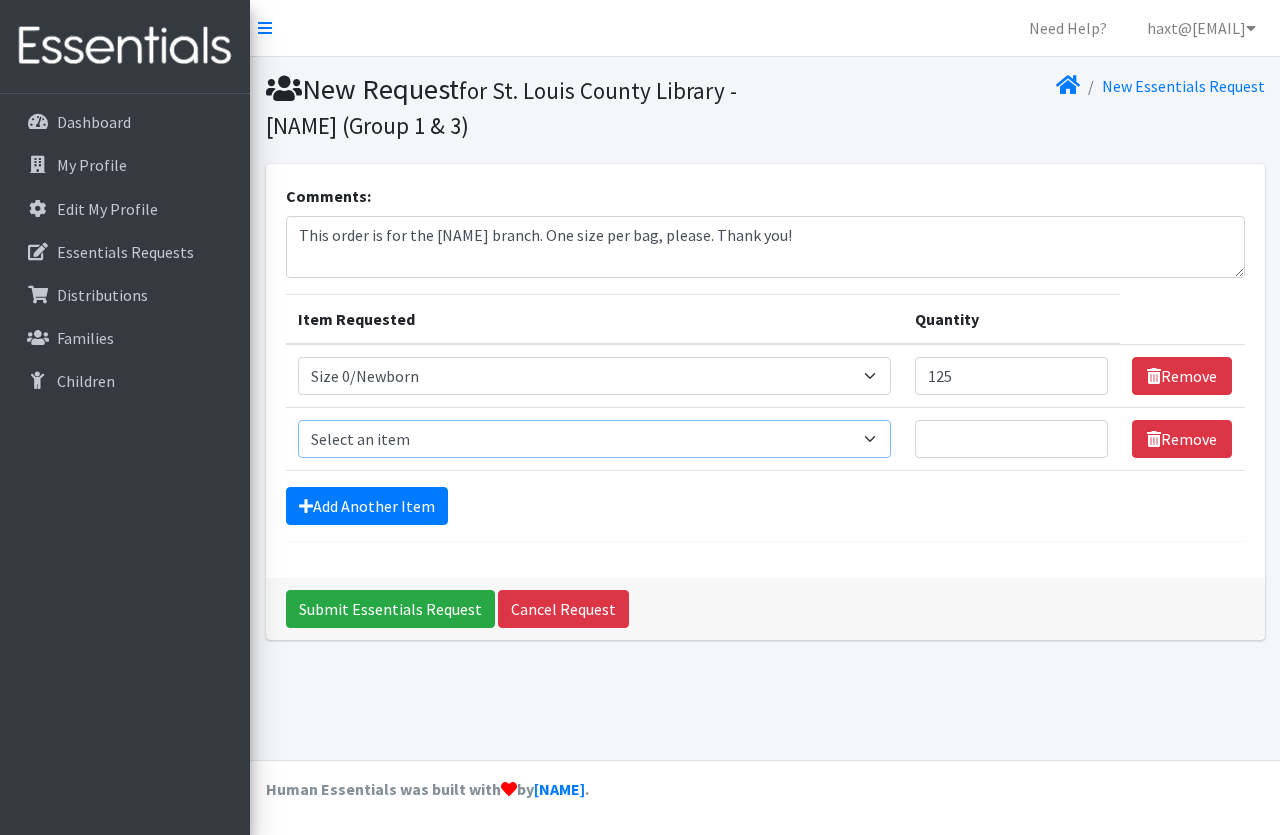 click on "Select an item
Period Supplies: Mixed Kits (order by bag)
Applicator-free tampon
Health fair packs (in a small bag 1 pantiliner and 1 pad with a walk-up distribution flyer)
Menstraul Disks
Period Supplies: First Period Kits (order by bag)
Period Supplies: Pad Kits (order by bag)
Period Supplies: Tampon Kits (order by bag)
Reusable Cups
Reuseable pads pack of 2.
Size 0/Newborn
Size 1
Size 2
Size 3
Size 4
Size 5
Size 6
Size 7 (availability may vary)
Size Preemie (availability may vary)
Training Pant 2T-3T
Training Pant 3T-4T
Training Pant 4T-5T
health fair packets (1 diaper in multiple sizes in a small bag with a walk-up distribution flyer)
reusable underwear ( please specify size but we have very limited supply and most sizes are junior sizes" at bounding box center (594, 439) 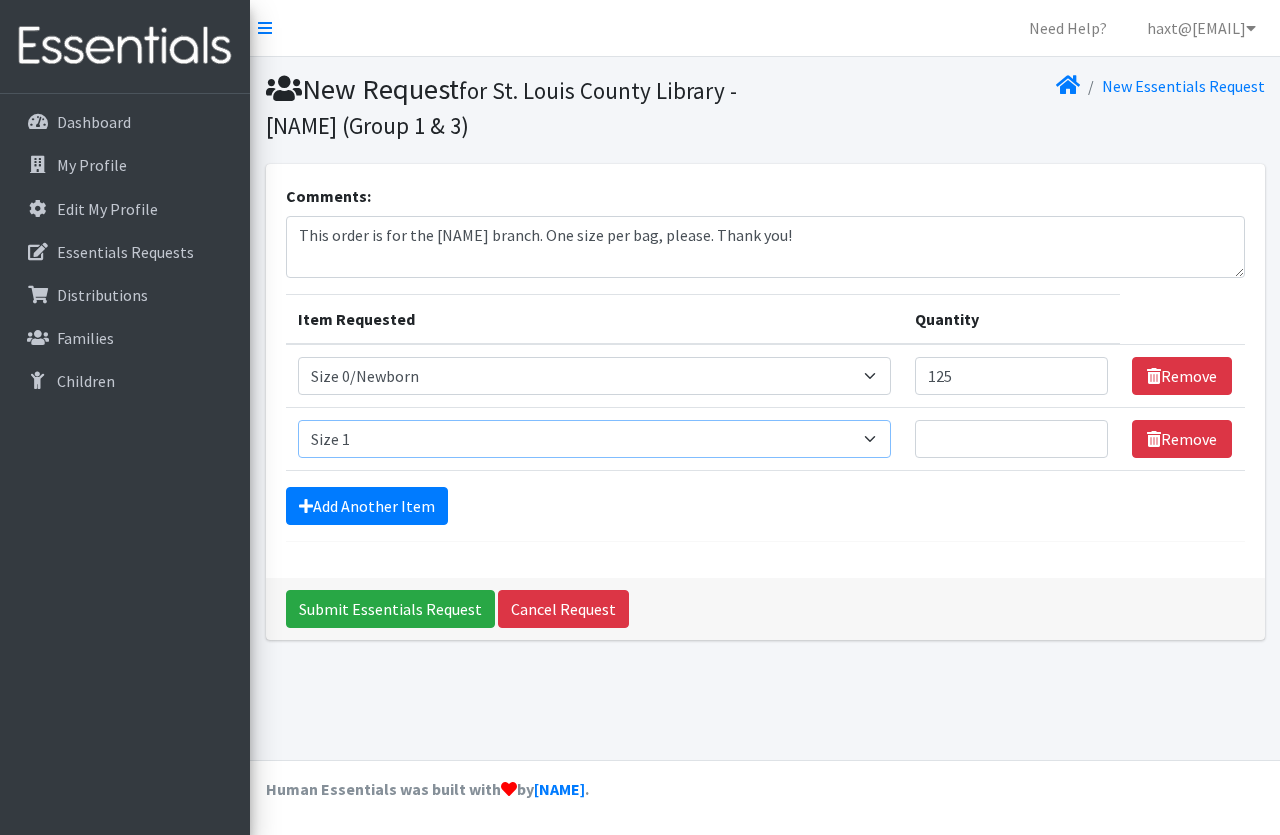 click on "Size 1" at bounding box center [0, 0] 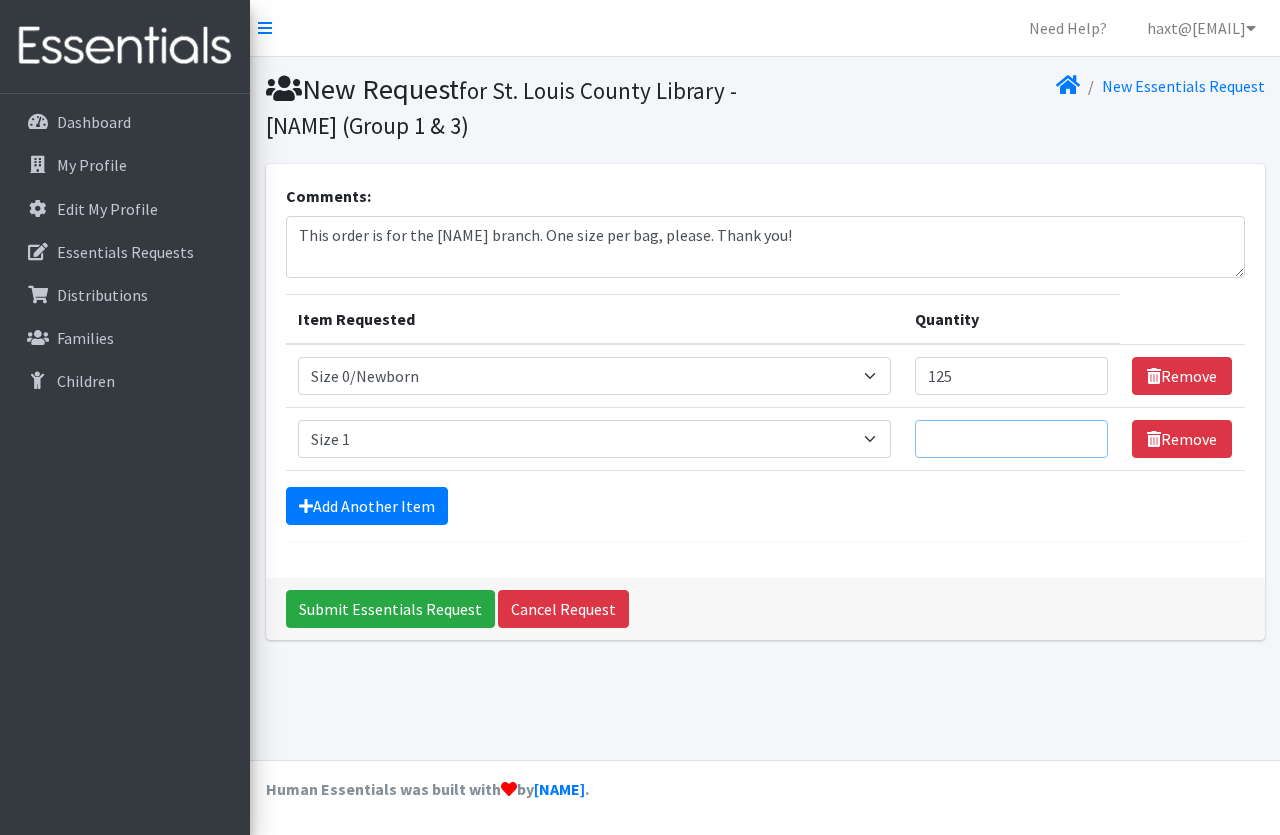 click on "Quantity" at bounding box center [1012, 439] 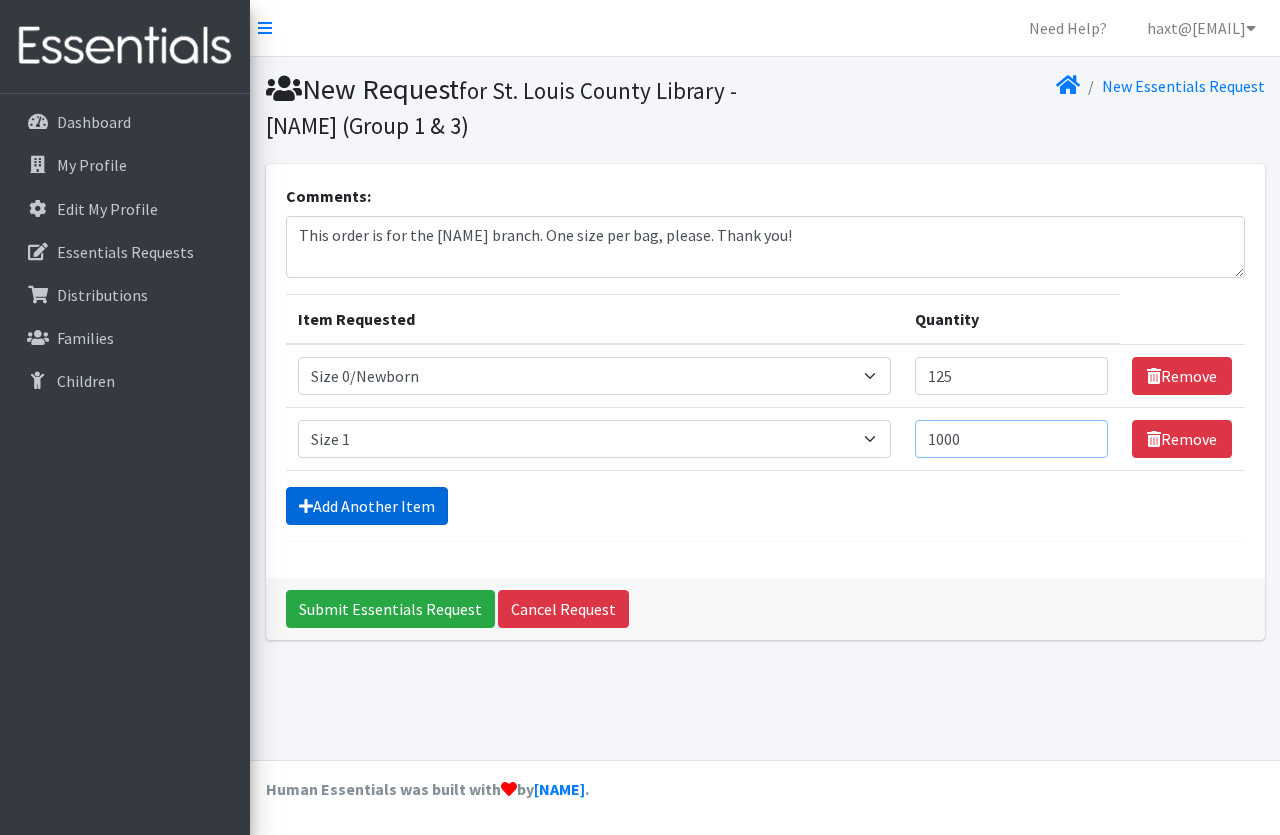 type on "1000" 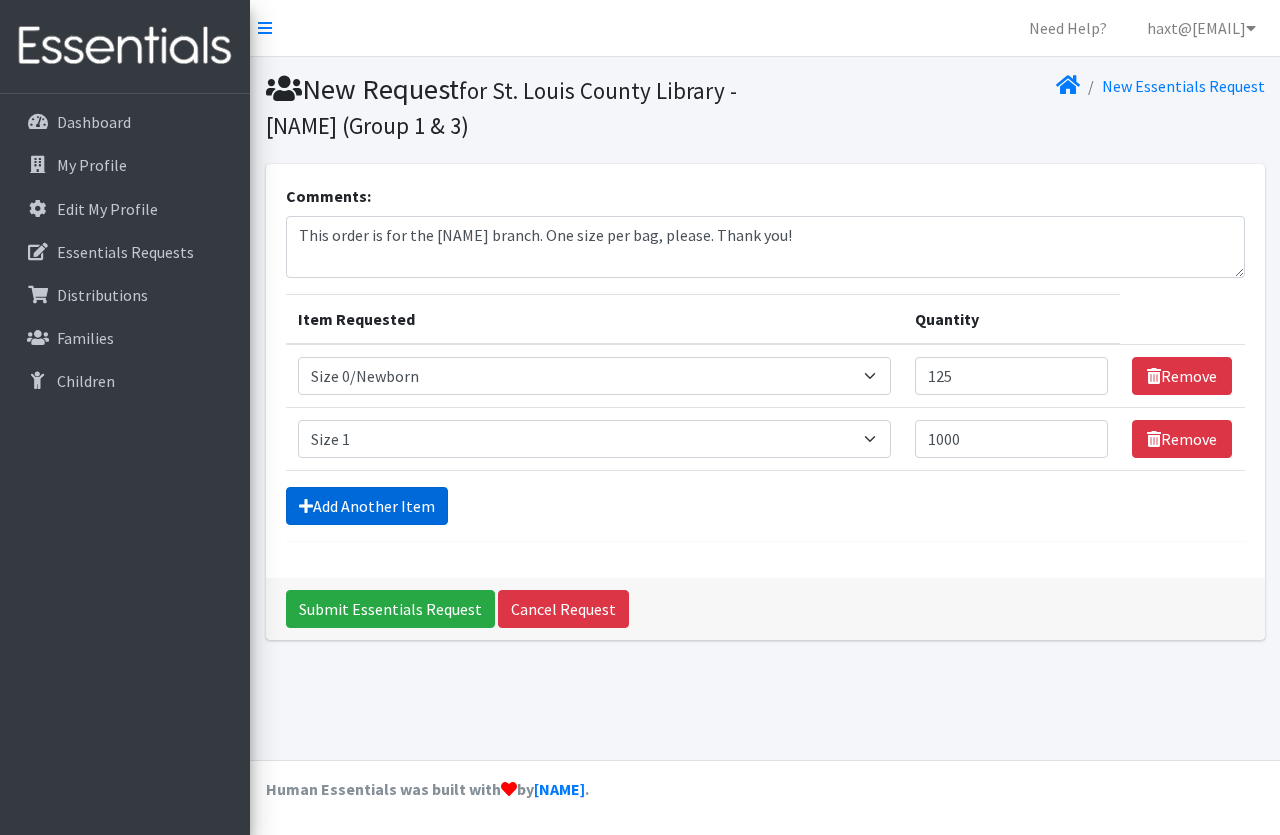 click on "Add Another Item" at bounding box center [367, 506] 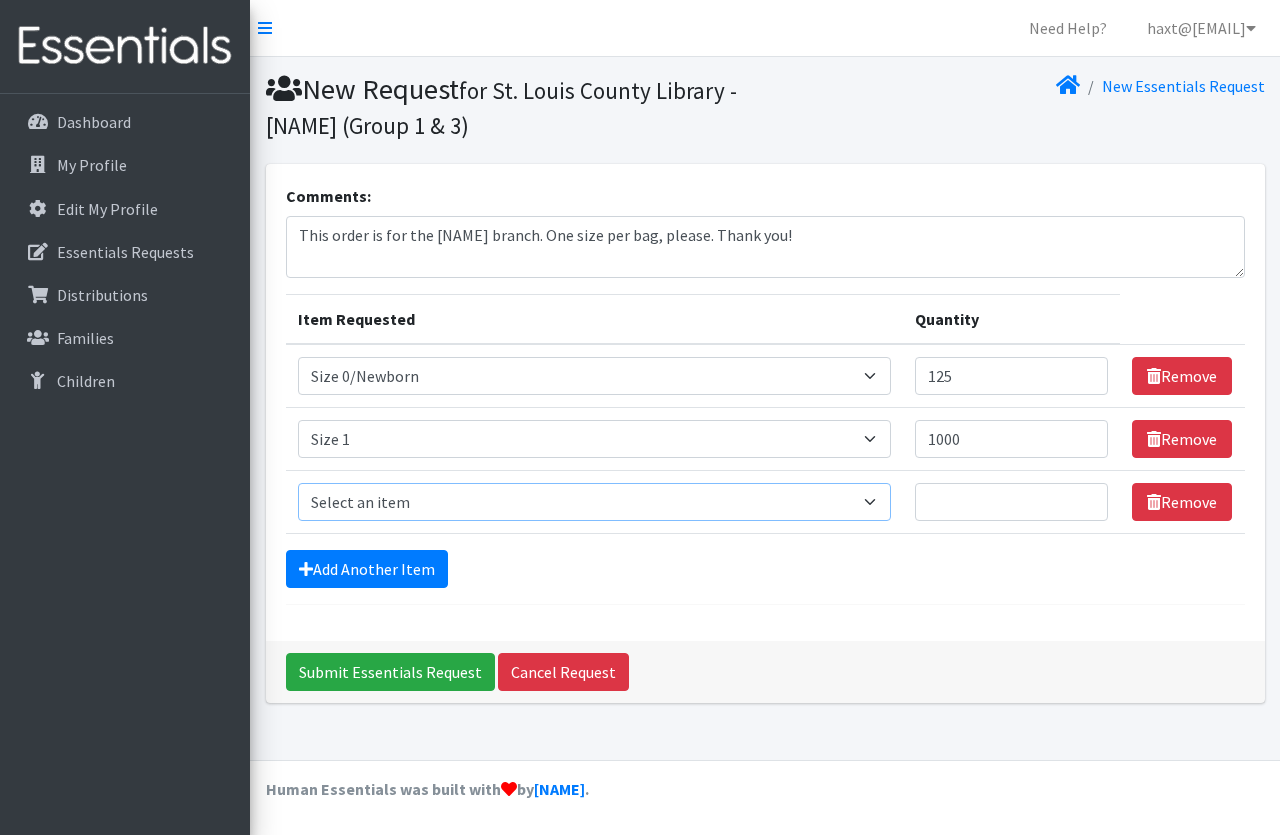 click on "Select an item
Period Supplies: Mixed Kits (order by bag)
Applicator-free tampon
Health fair packs (in a small bag 1 pantiliner and 1 pad with a walk-up distribution flyer)
Menstraul Disks
Period Supplies: First Period Kits (order by bag)
Period Supplies: Pad Kits (order by bag)
Period Supplies: Tampon Kits (order by bag)
Reusable Cups
Reuseable pads pack of 2.
Size 0/Newborn
Size 1
Size 2
Size 3
Size 4
Size 5
Size 6
Size 7 (availability may vary)
Size Preemie (availability may vary)
Training Pant 2T-3T
Training Pant 3T-4T
Training Pant 4T-5T
health fair packets (1 diaper in multiple sizes in a small bag with a walk-up distribution flyer)
reusable underwear ( please specify size but we have very limited supply and most sizes are junior sizes" at bounding box center (594, 502) 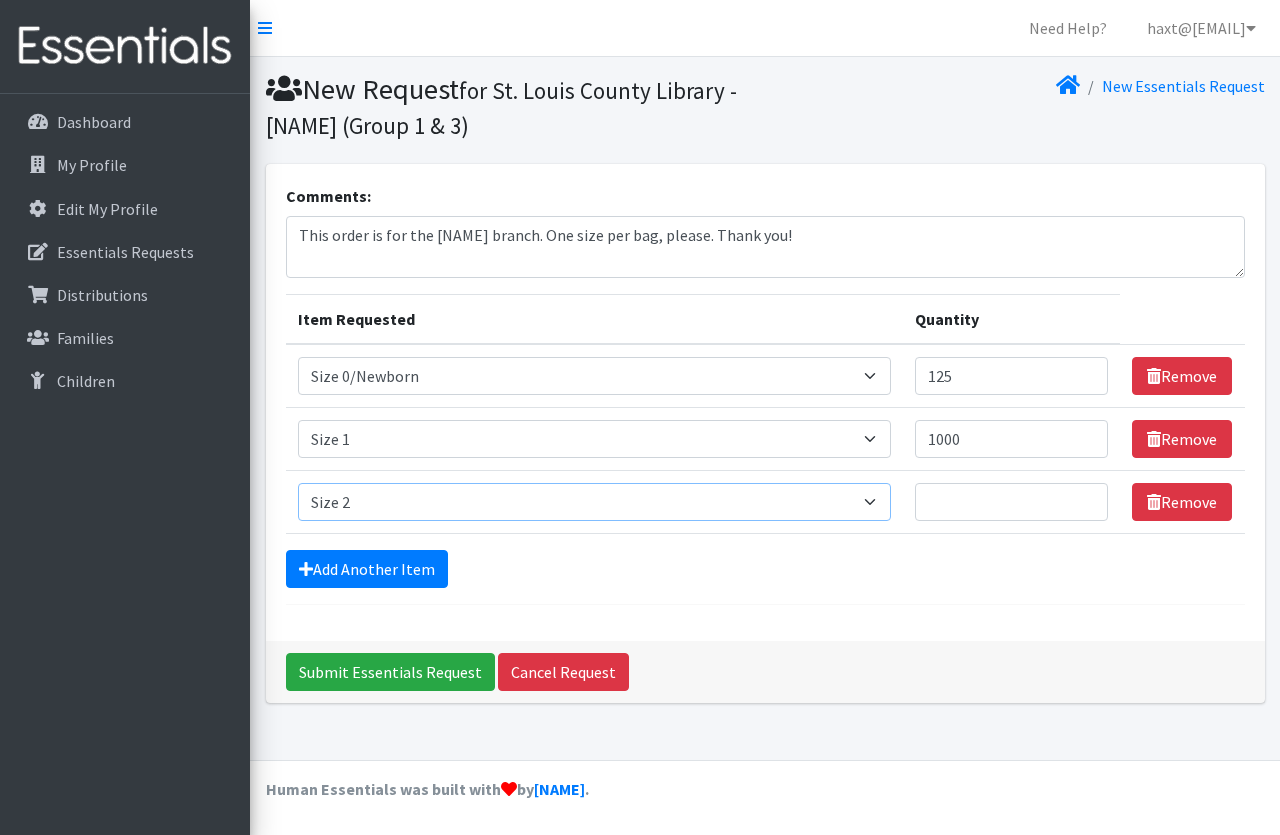 click on "Size 2" at bounding box center [0, 0] 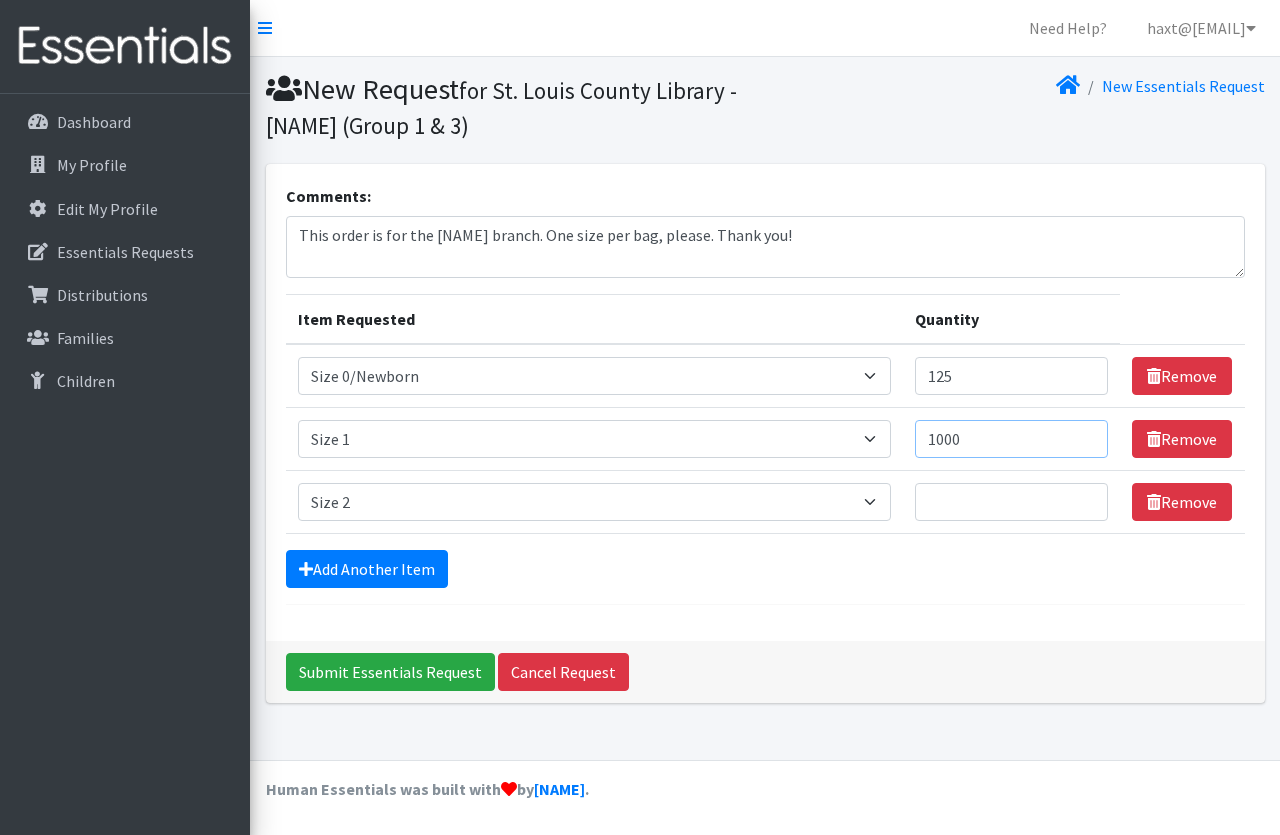 drag, startPoint x: 984, startPoint y: 435, endPoint x: 854, endPoint y: 447, distance: 130.55267 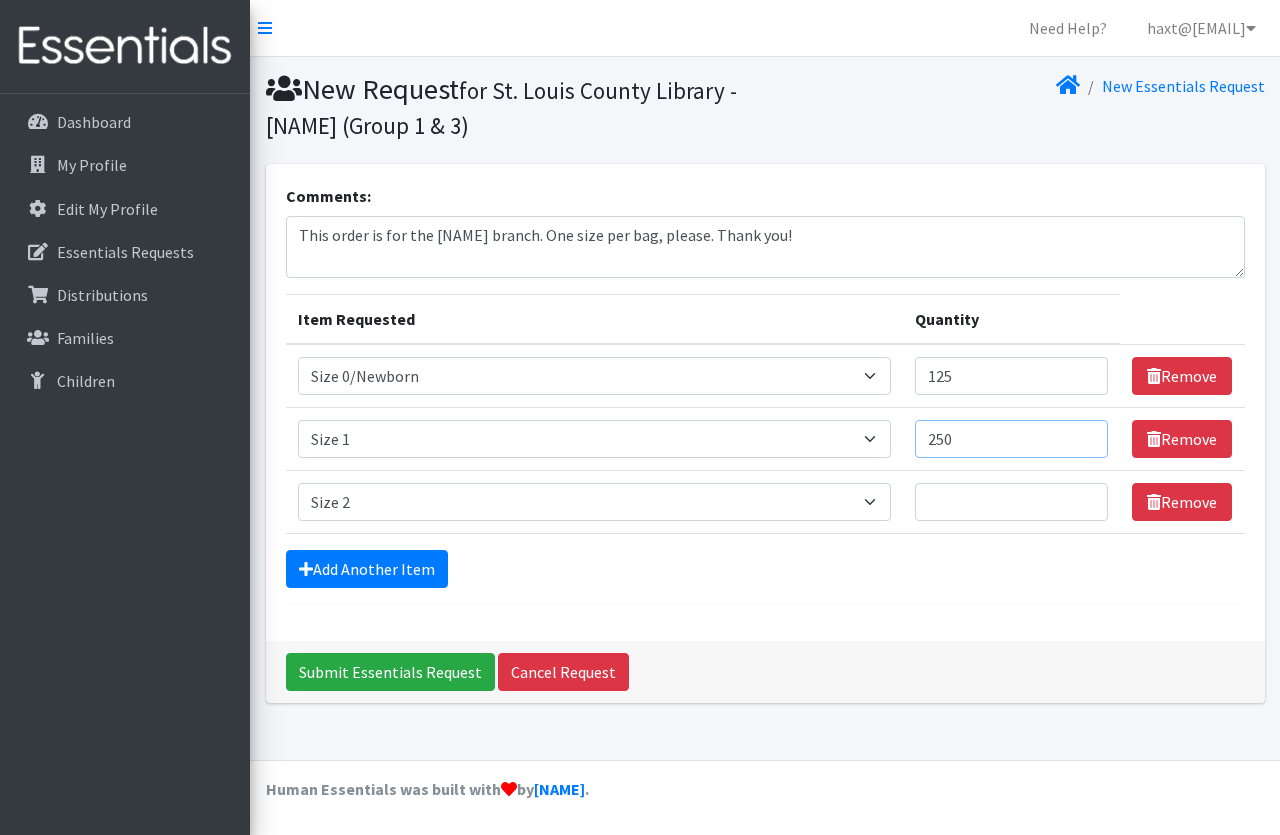 type on "250" 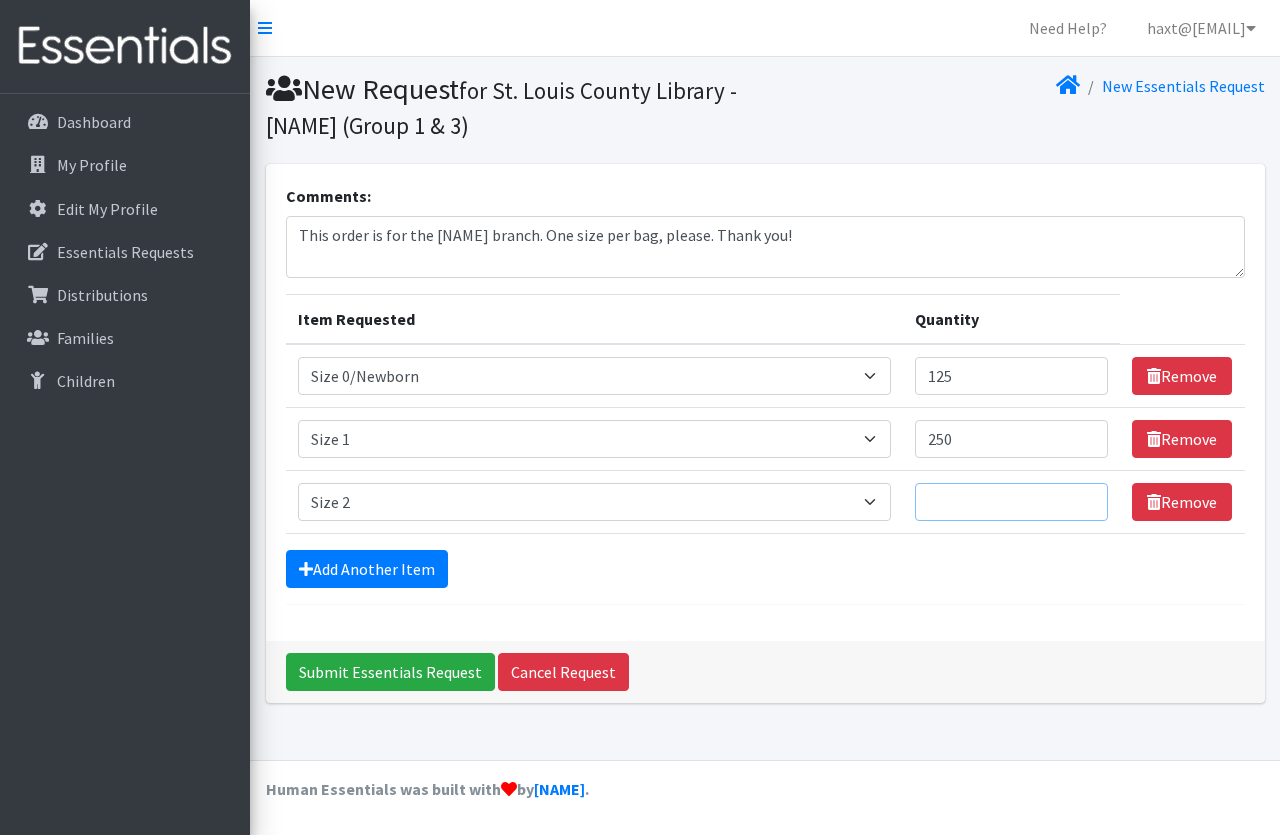 click on "Quantity" at bounding box center [1012, 502] 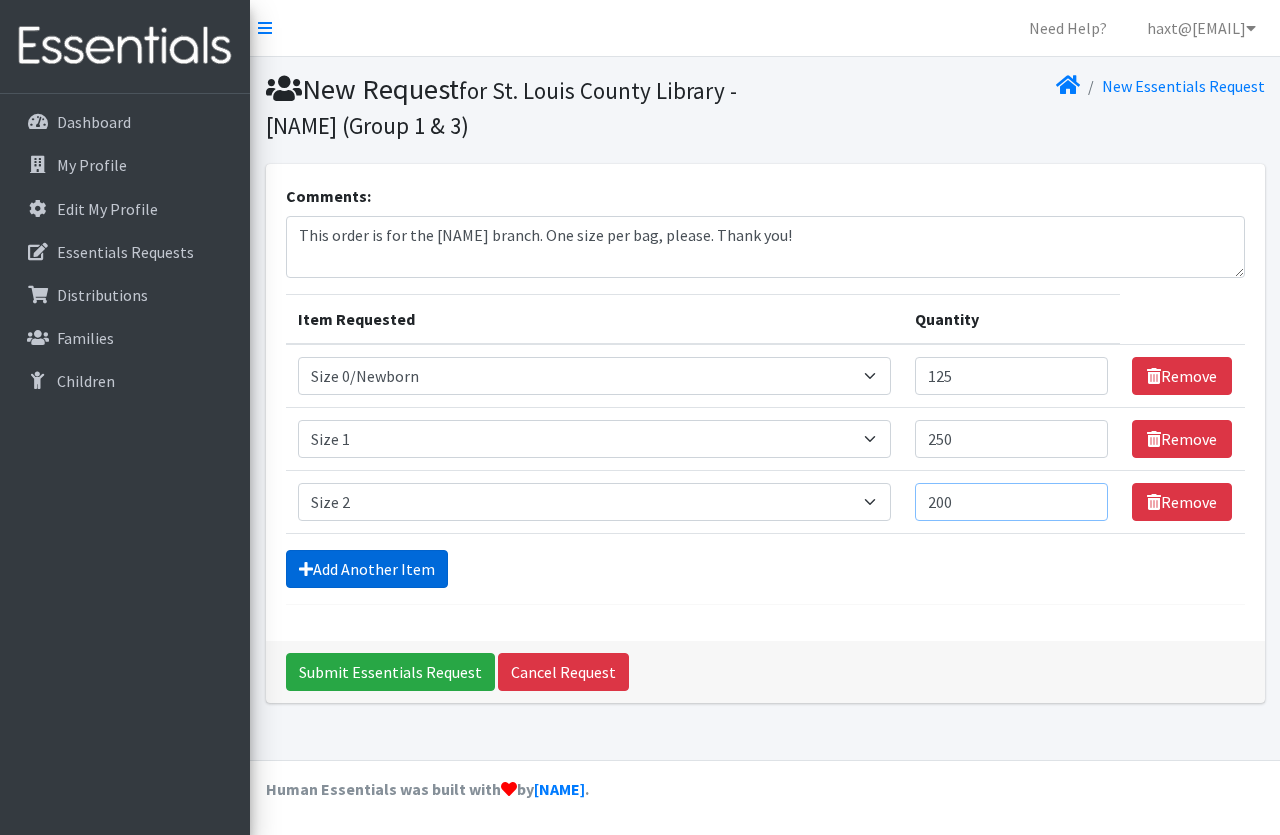 type on "200" 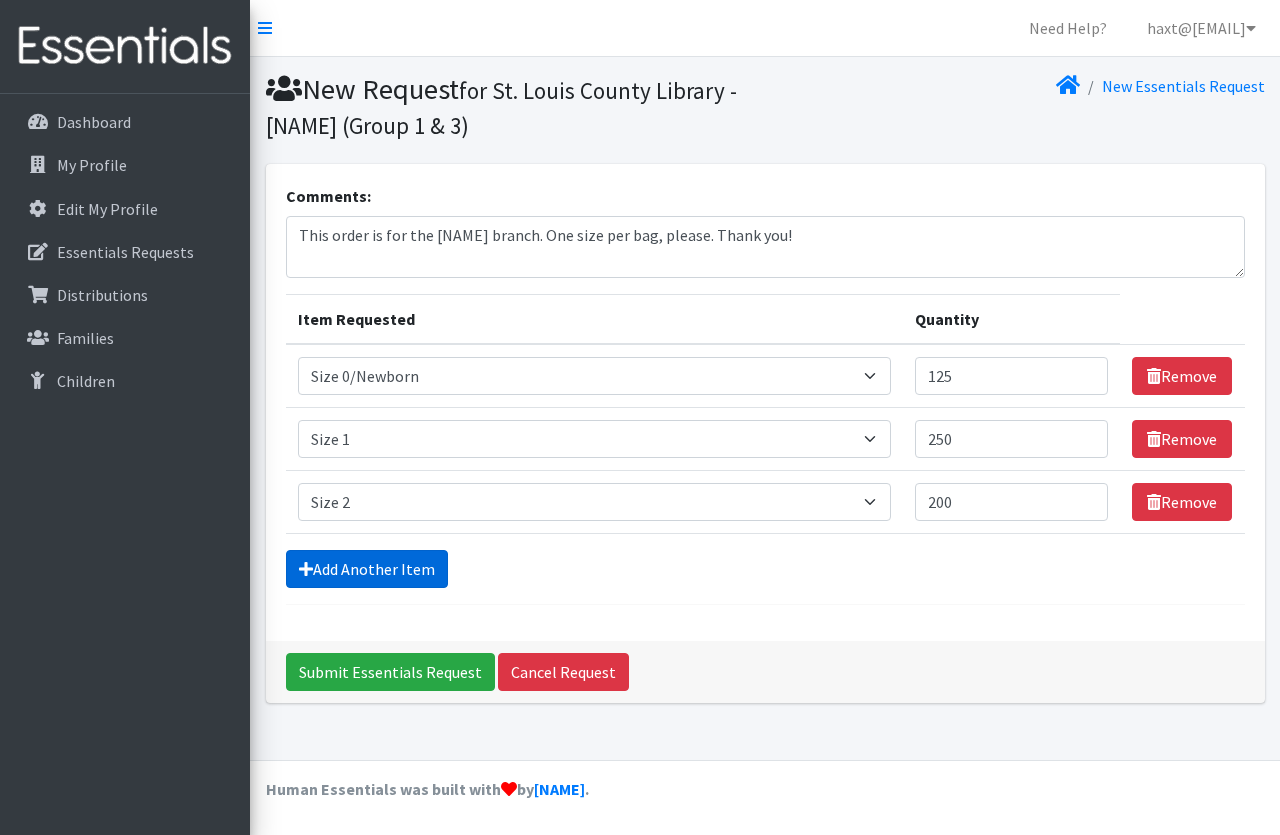 click on "Add Another Item" at bounding box center (367, 569) 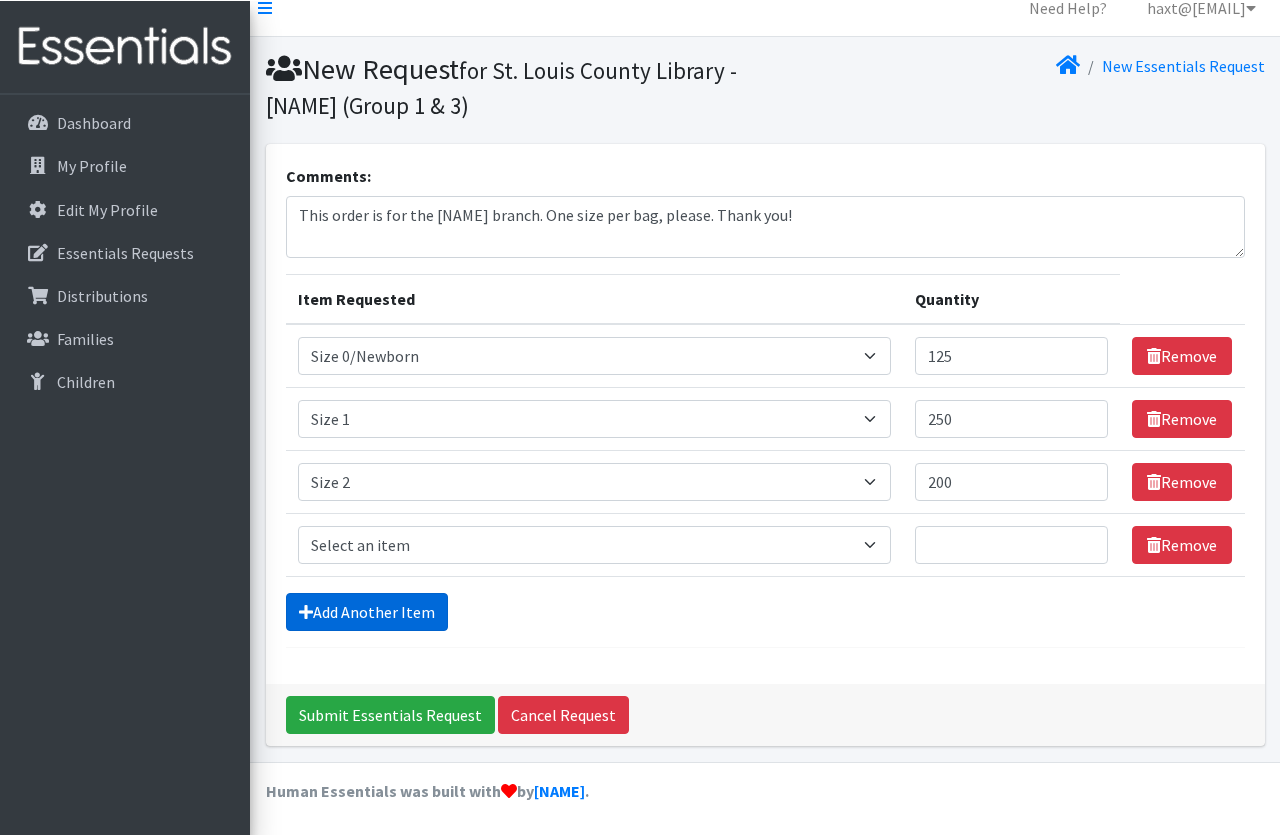 scroll, scrollTop: 22, scrollLeft: 0, axis: vertical 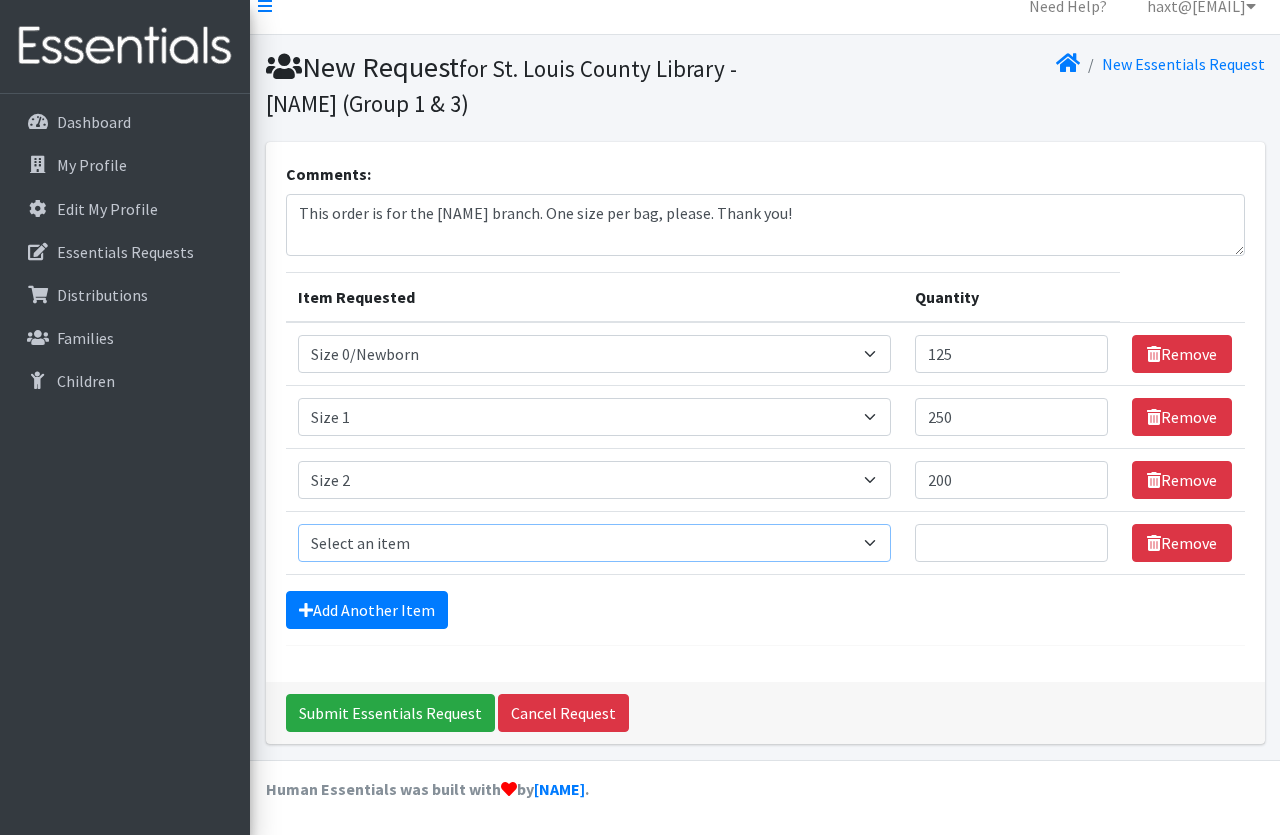 click on "Select an item
Period Supplies: Mixed Kits (order by bag)
Applicator-free tampon
Health fair packs (in a small bag 1 pantiliner and 1 pad with a walk-up distribution flyer)
Menstraul Disks
Period Supplies: First Period Kits (order by bag)
Period Supplies: Pad Kits (order by bag)
Period Supplies: Tampon Kits (order by bag)
Reusable Cups
Reuseable pads pack of 2.
Size 0/Newborn
Size 1
Size 2
Size 3
Size 4
Size 5
Size 6
Size 7 (availability may vary)
Size Preemie (availability may vary)
Training Pant 2T-3T
Training Pant 3T-4T
Training Pant 4T-5T
health fair packets (1 diaper in multiple sizes in a small bag with a walk-up distribution flyer)
reusable underwear ( please specify size but we have very limited supply and most sizes are junior sizes" at bounding box center [594, 543] 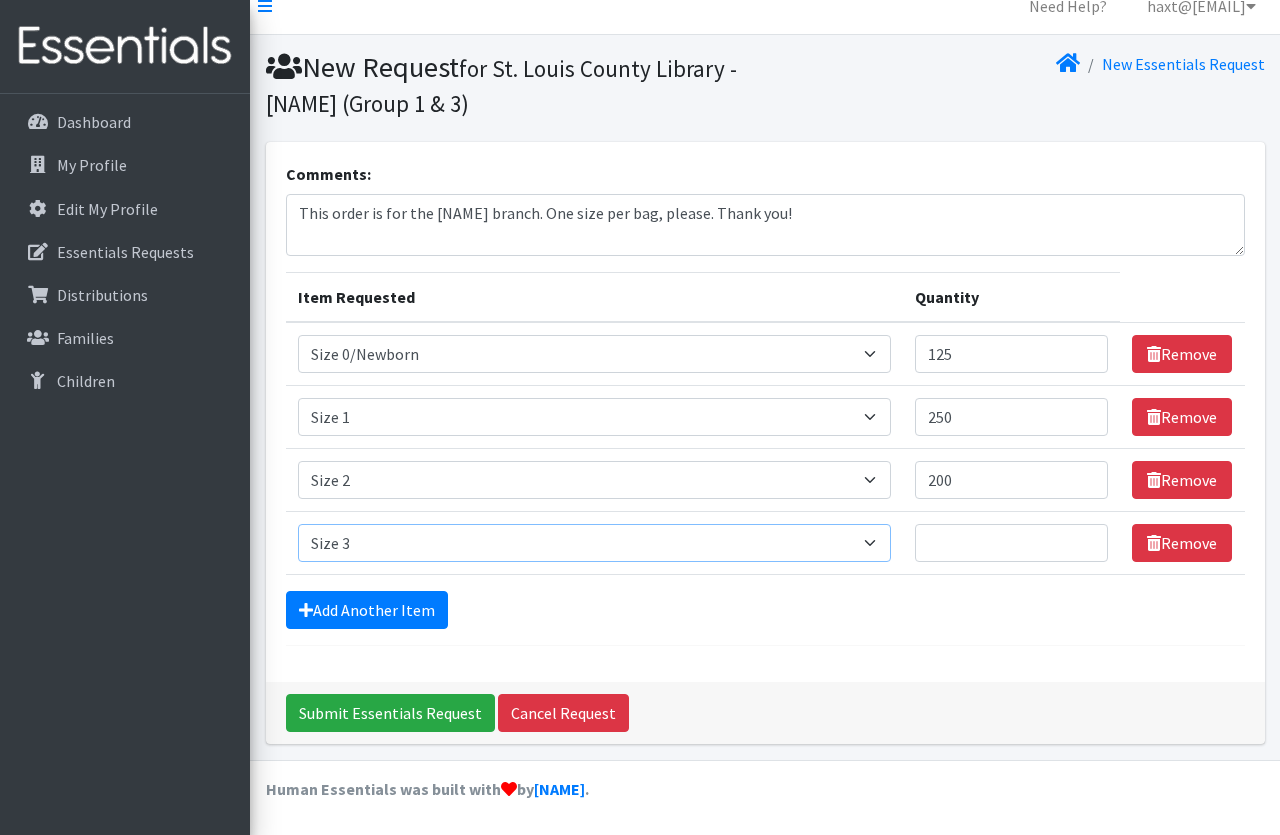click on "Size 3" at bounding box center (0, 0) 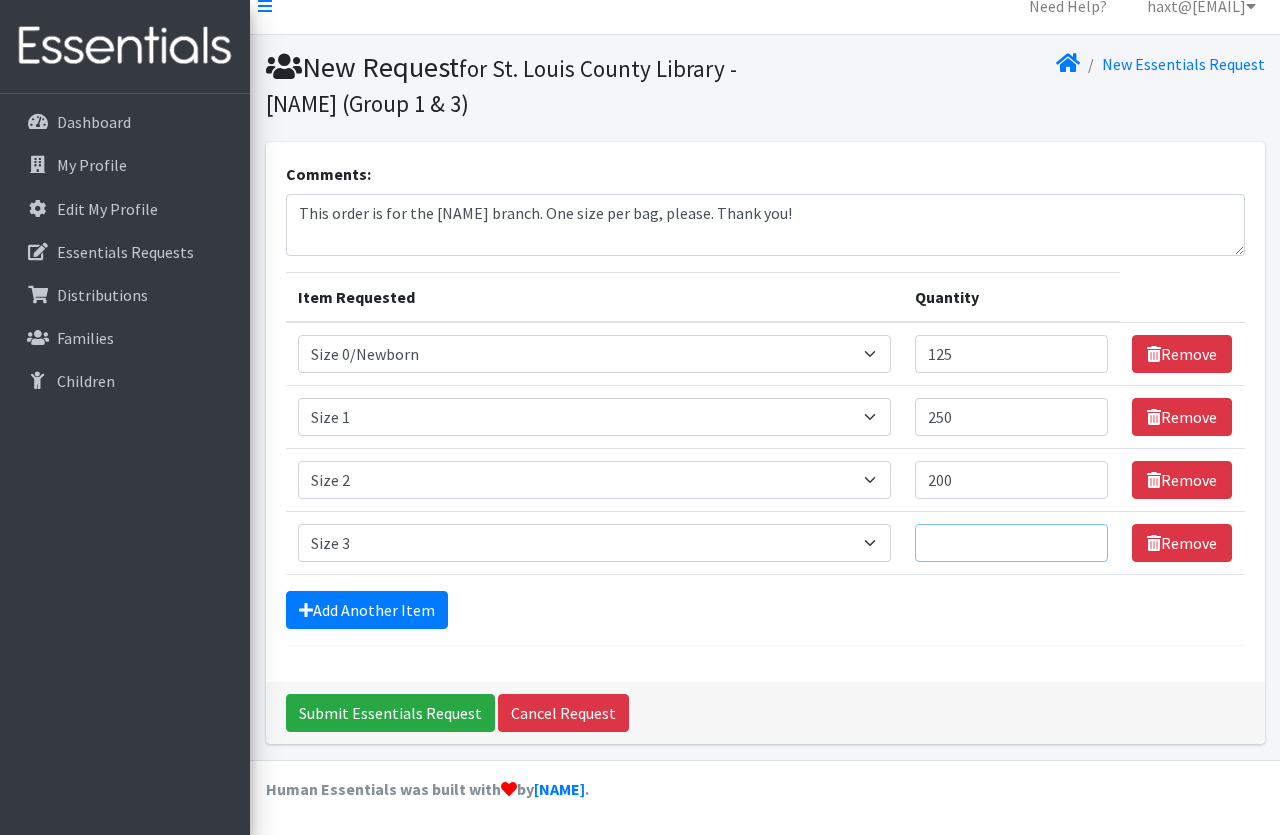 click on "Quantity" at bounding box center (1012, 543) 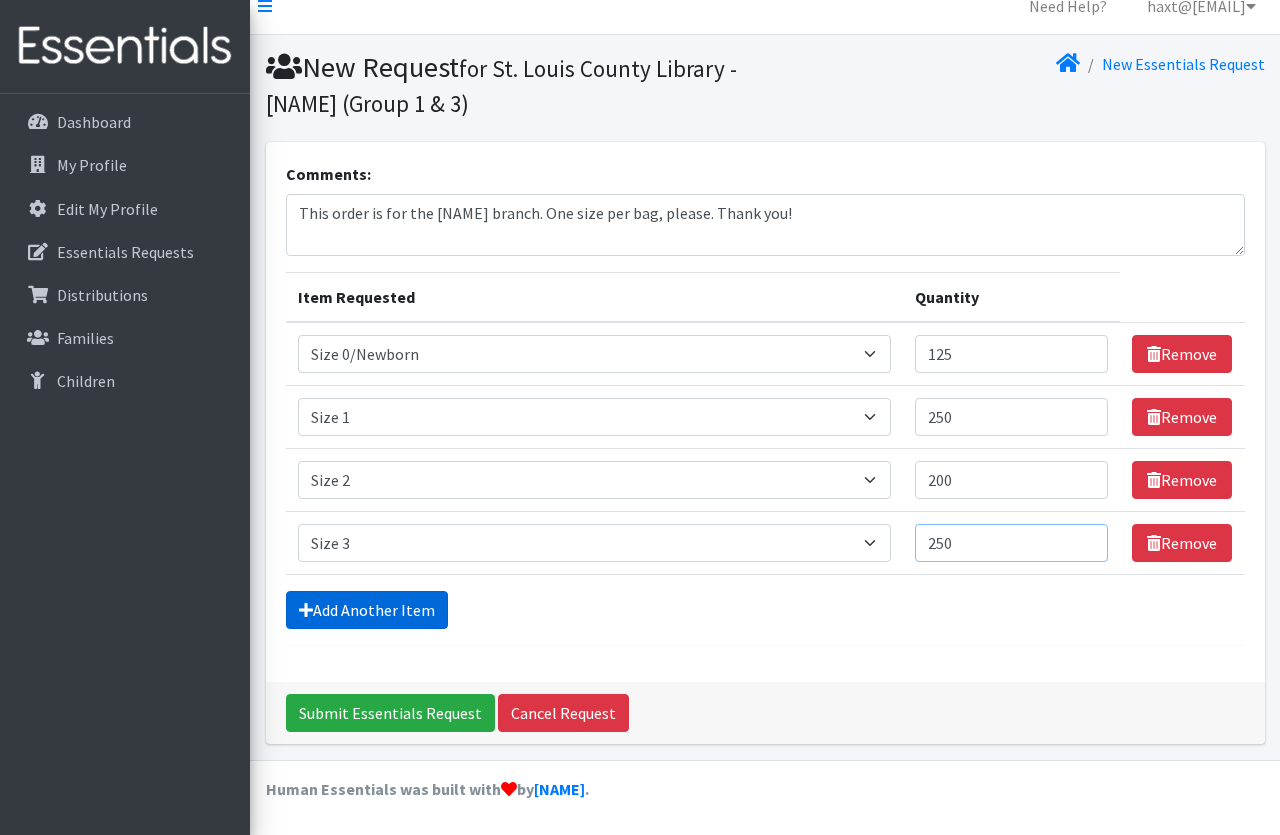 type on "250" 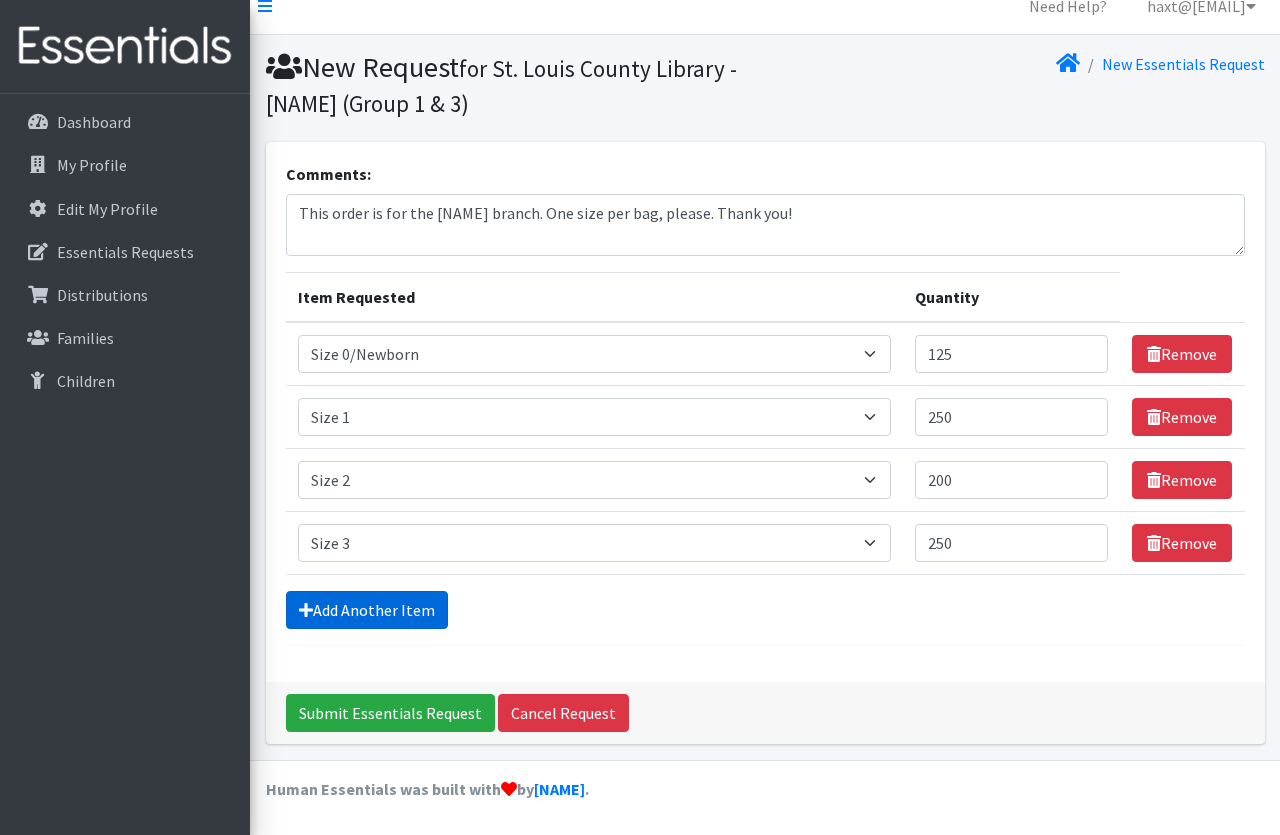 click on "Add Another Item" at bounding box center (367, 610) 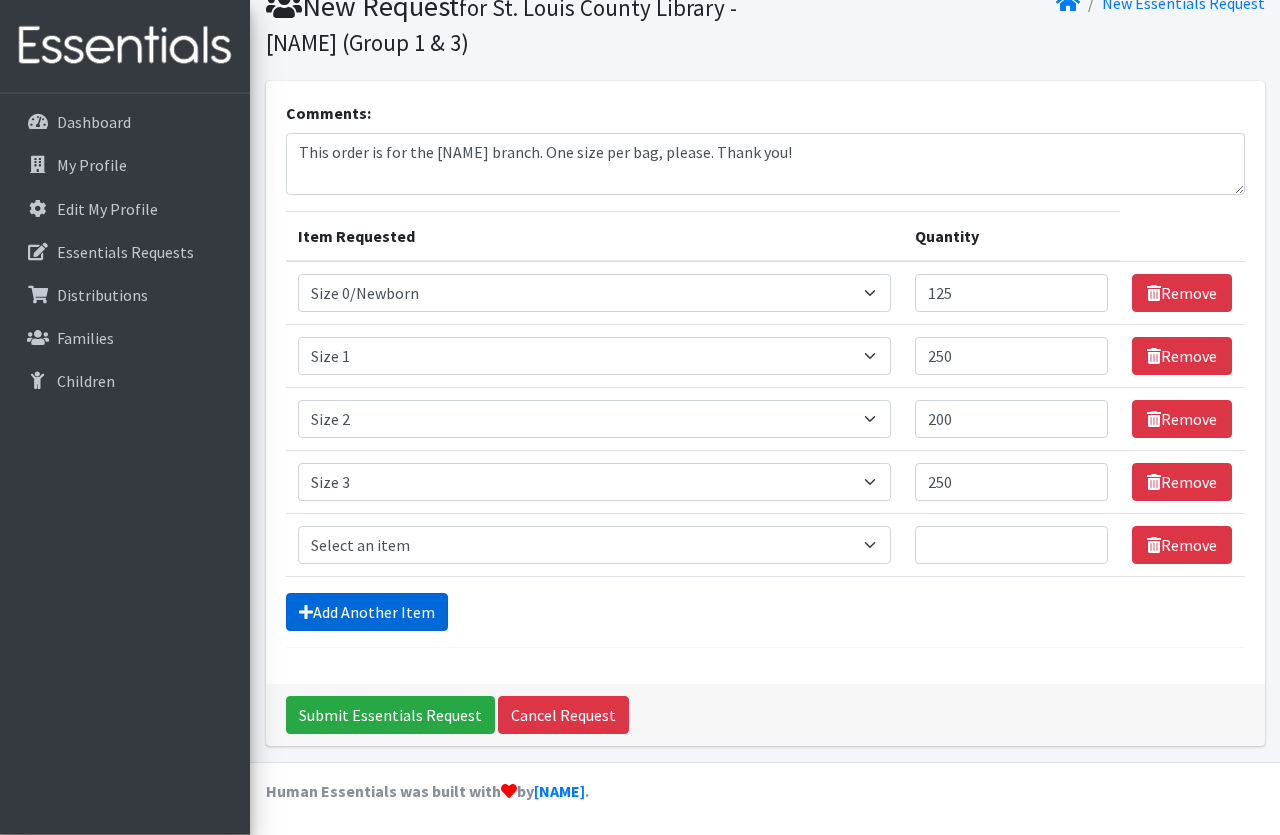 scroll, scrollTop: 85, scrollLeft: 0, axis: vertical 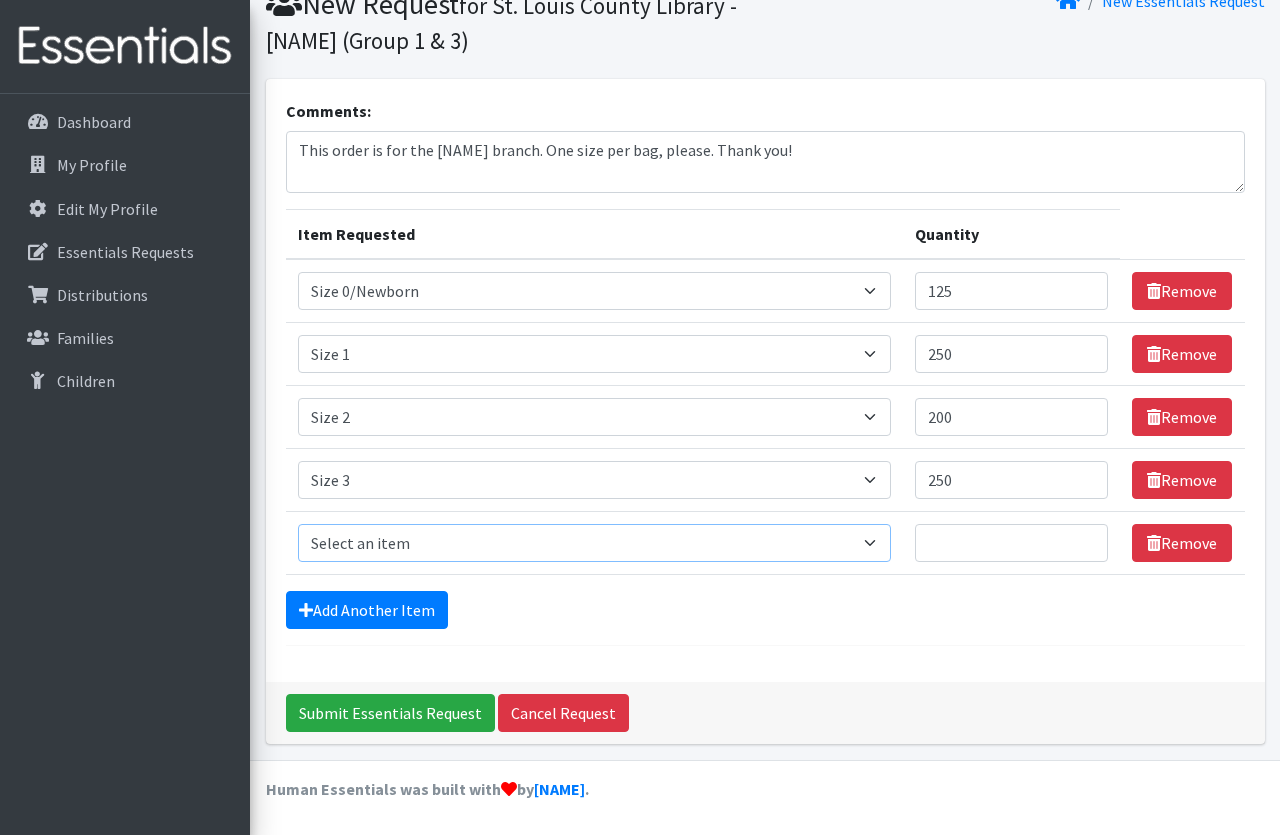 click on "Select an item
Period Supplies: Mixed Kits (order by bag)
Applicator-free tampon
Health fair packs (in a small bag 1 pantiliner and 1 pad with a walk-up distribution flyer)
Menstraul Disks
Period Supplies: First Period Kits (order by bag)
Period Supplies: Pad Kits (order by bag)
Period Supplies: Tampon Kits (order by bag)
Reusable Cups
Reuseable pads pack of 2.
Size 0/Newborn
Size 1
Size 2
Size 3
Size 4
Size 5
Size 6
Size 7 (availability may vary)
Size Preemie (availability may vary)
Training Pant 2T-3T
Training Pant 3T-4T
Training Pant 4T-5T
health fair packets (1 diaper in multiple sizes in a small bag with a walk-up distribution flyer)
reusable underwear ( please specify size but we have very limited supply and most sizes are junior sizes" at bounding box center (594, 543) 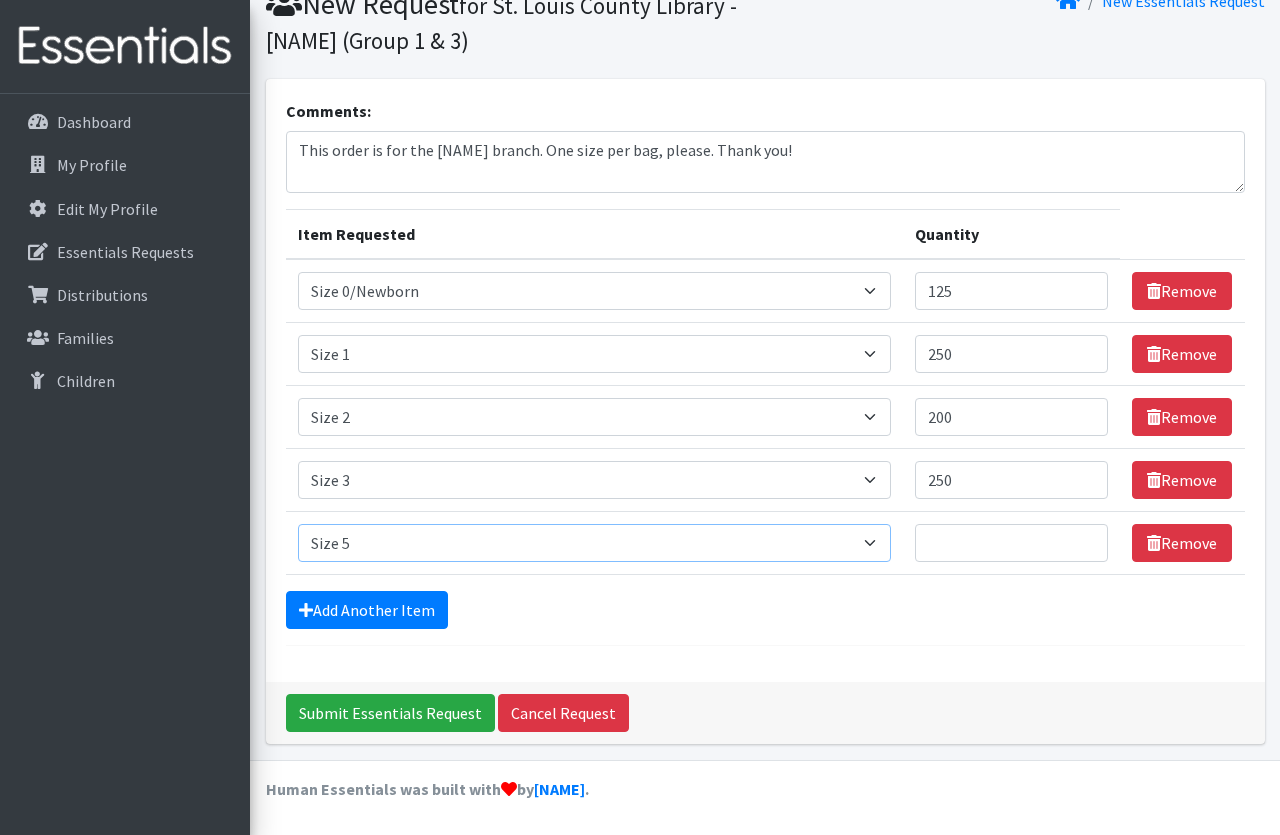 click on "Size 5" at bounding box center [0, 0] 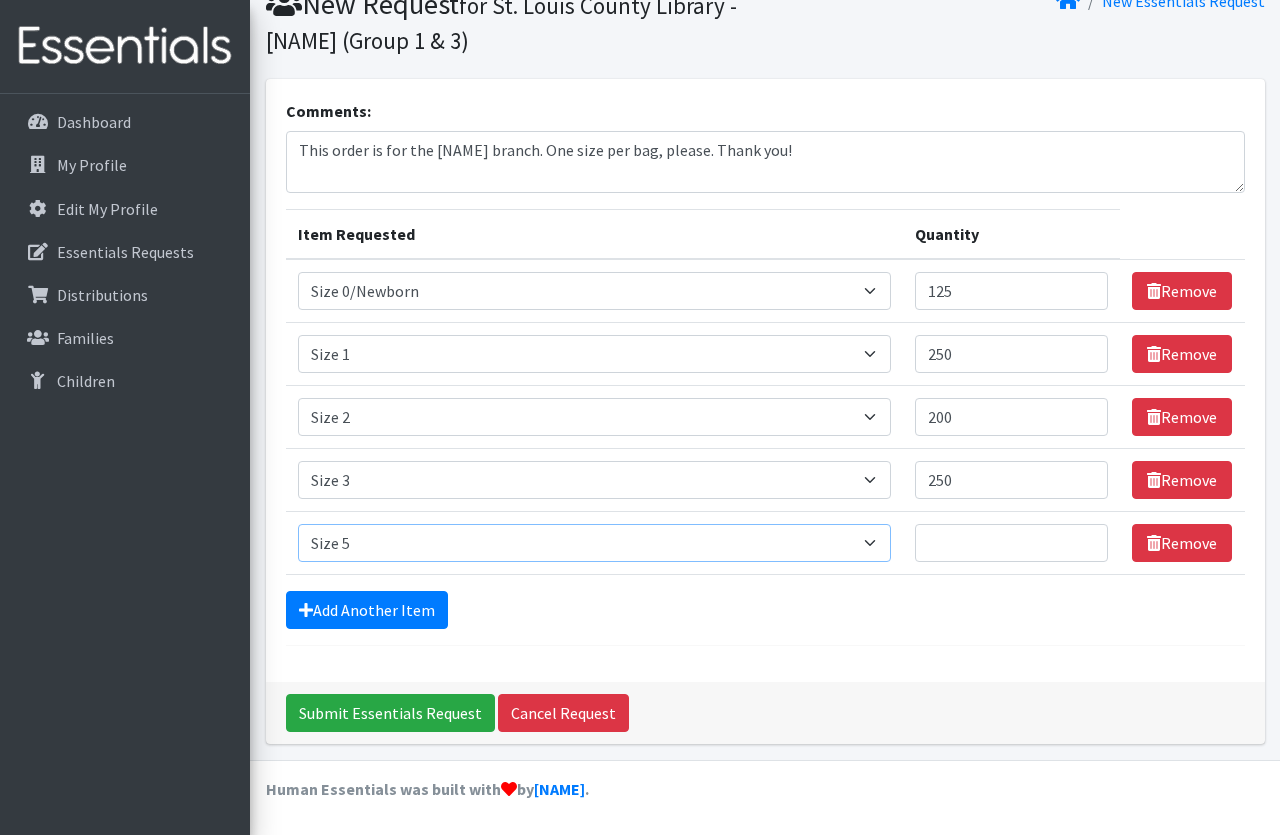click on "Size 5" at bounding box center [0, 0] 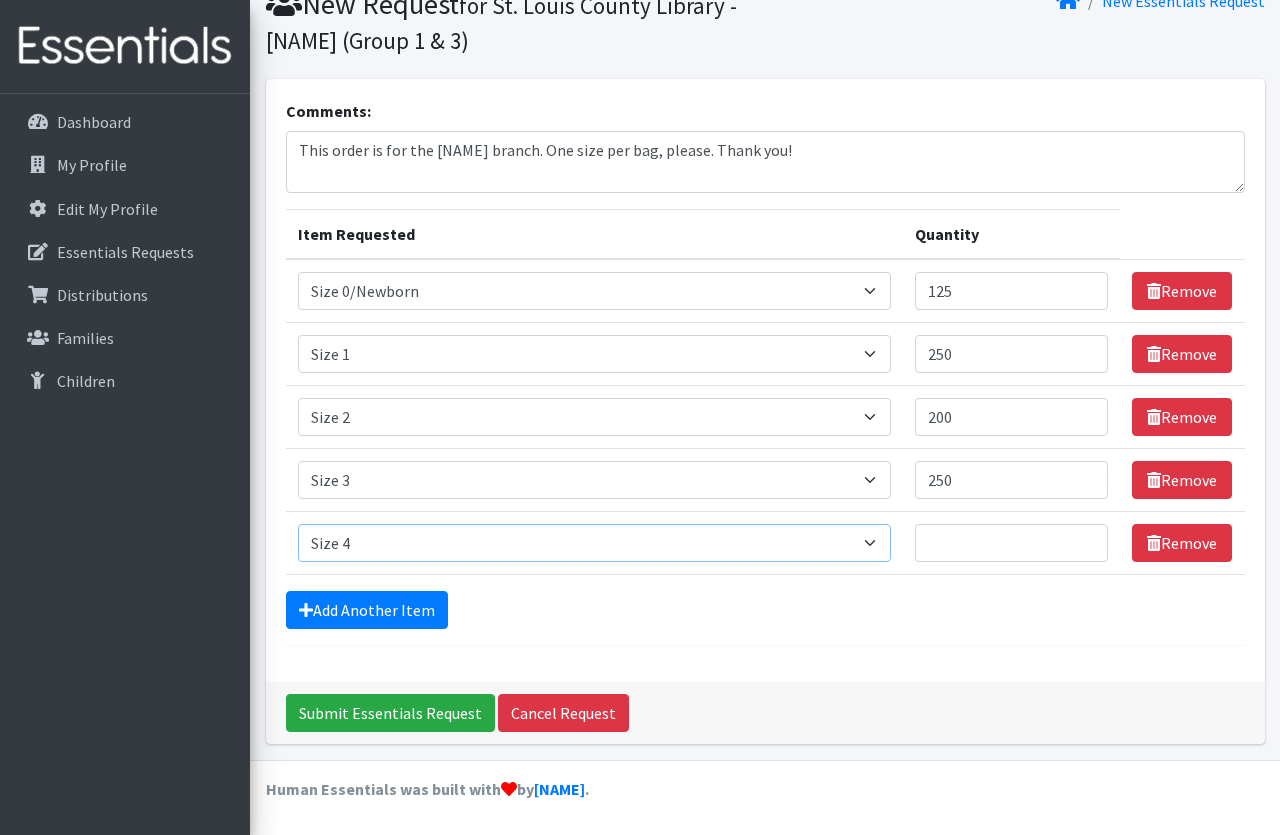 click on "Size 4" at bounding box center (0, 0) 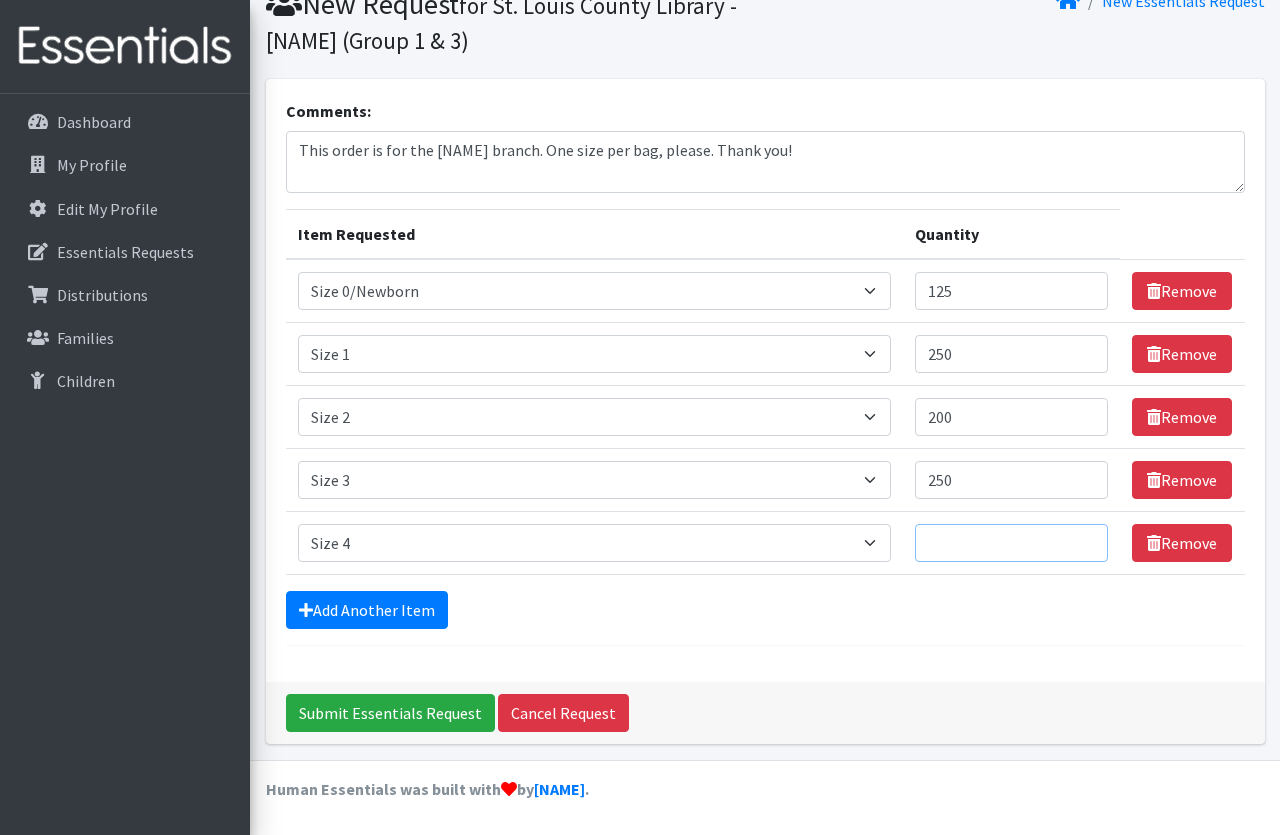 click on "Quantity" at bounding box center [1012, 543] 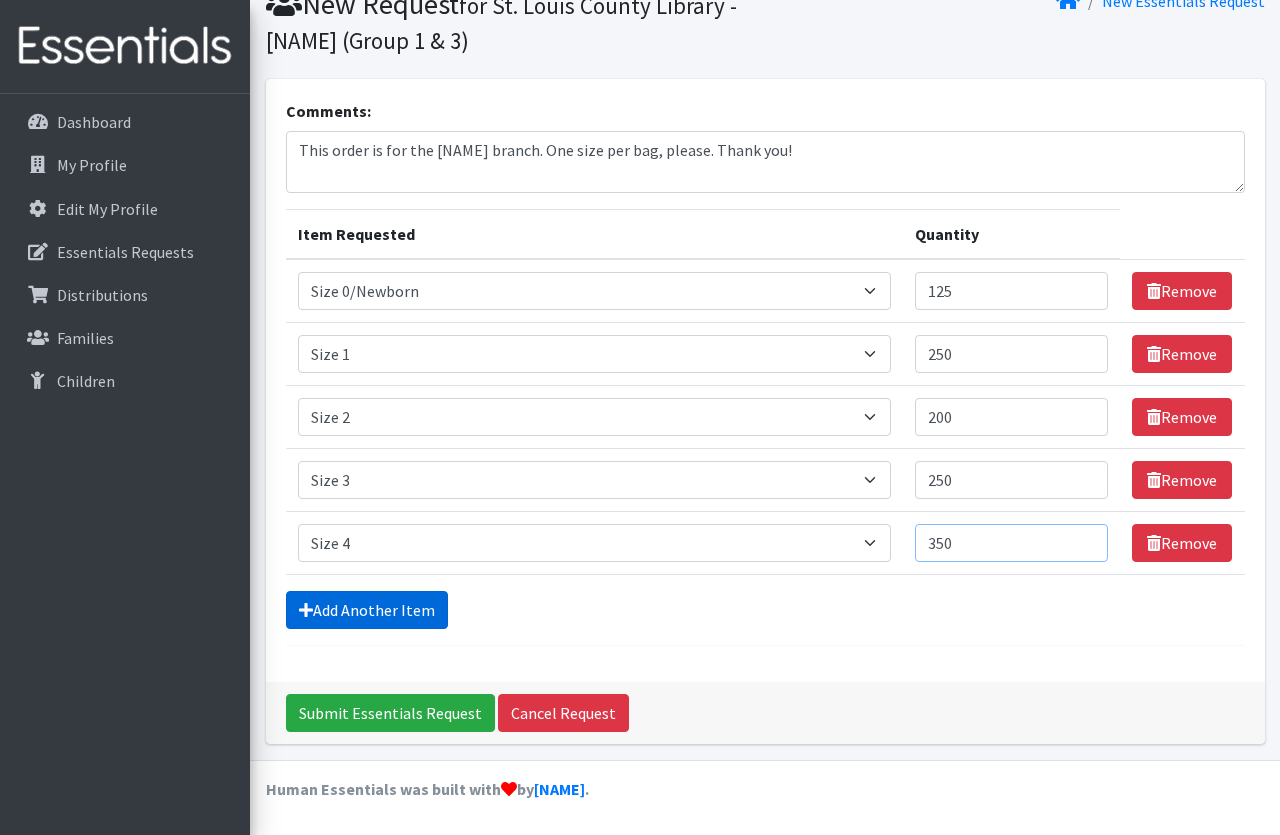 type on "350" 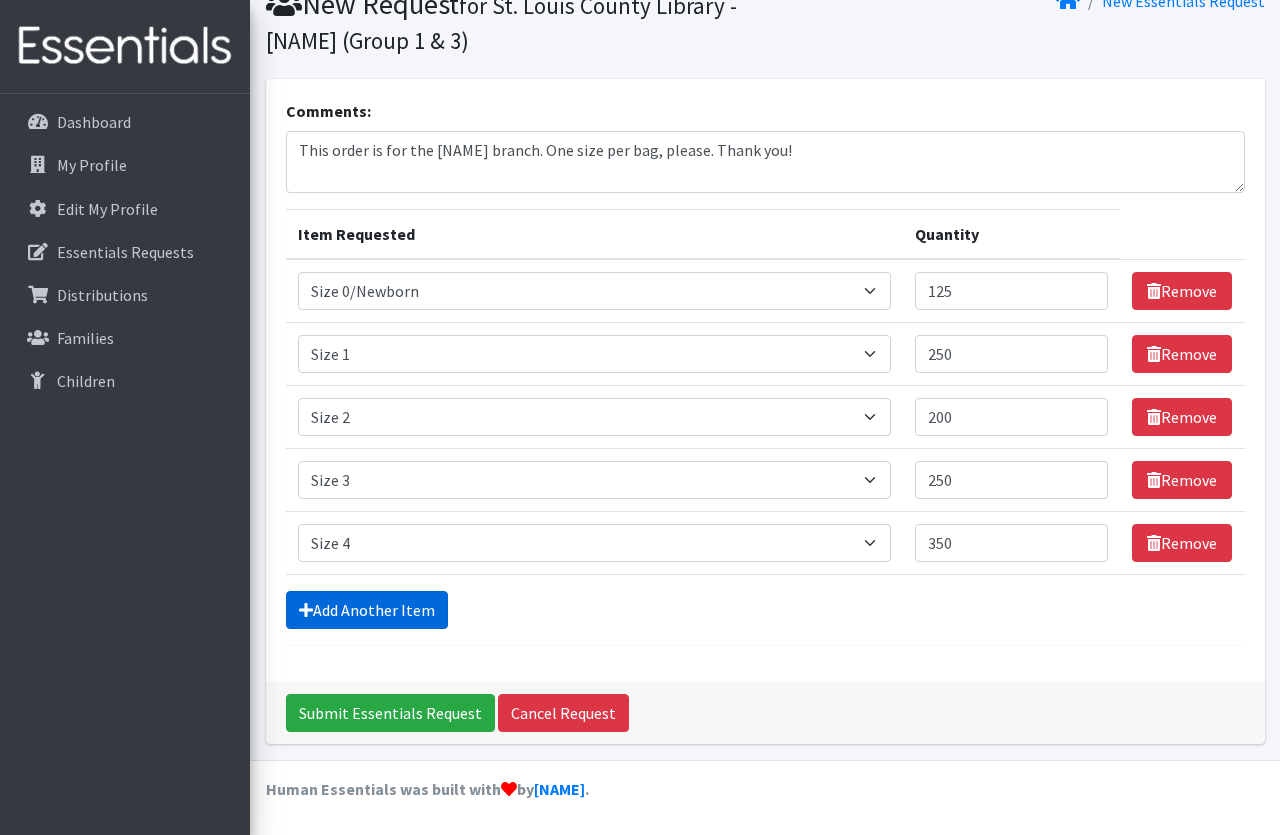 click on "Add Another Item" at bounding box center (367, 610) 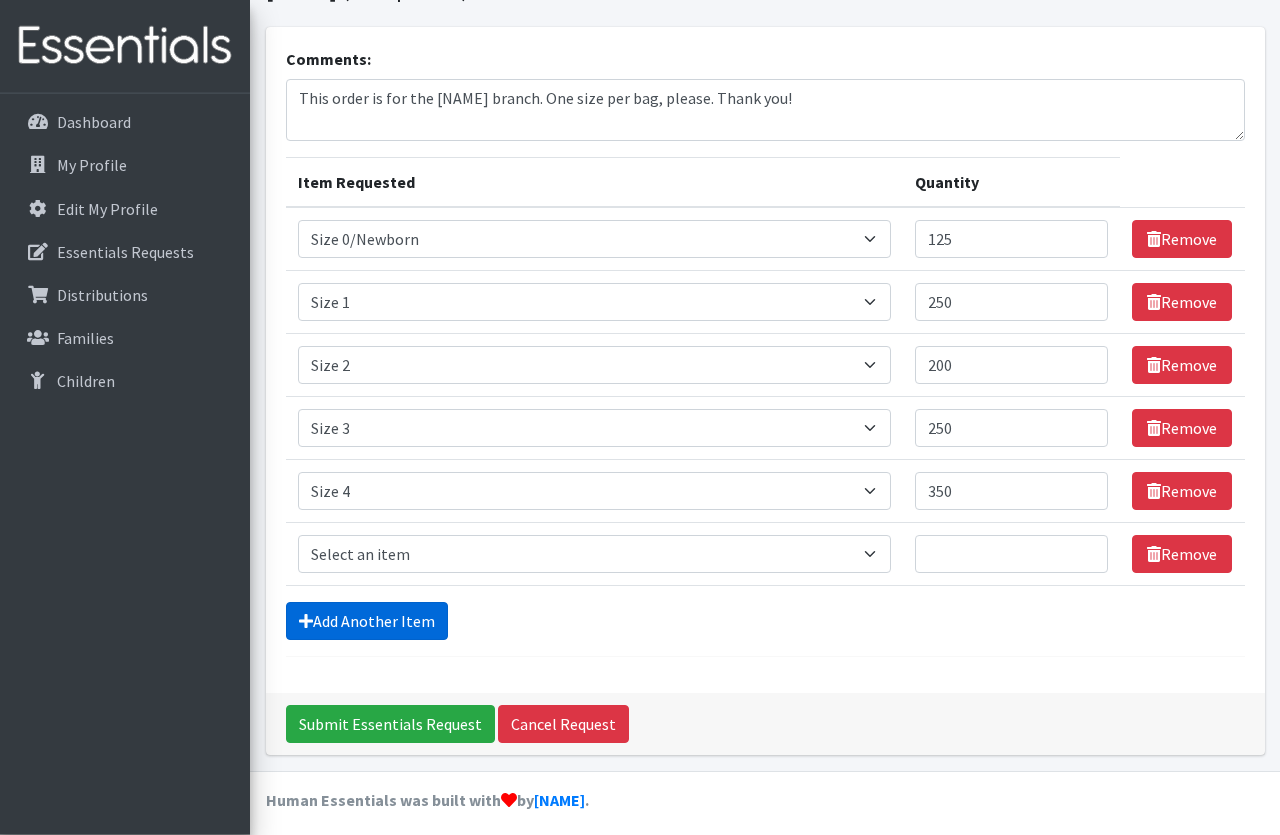 scroll, scrollTop: 148, scrollLeft: 0, axis: vertical 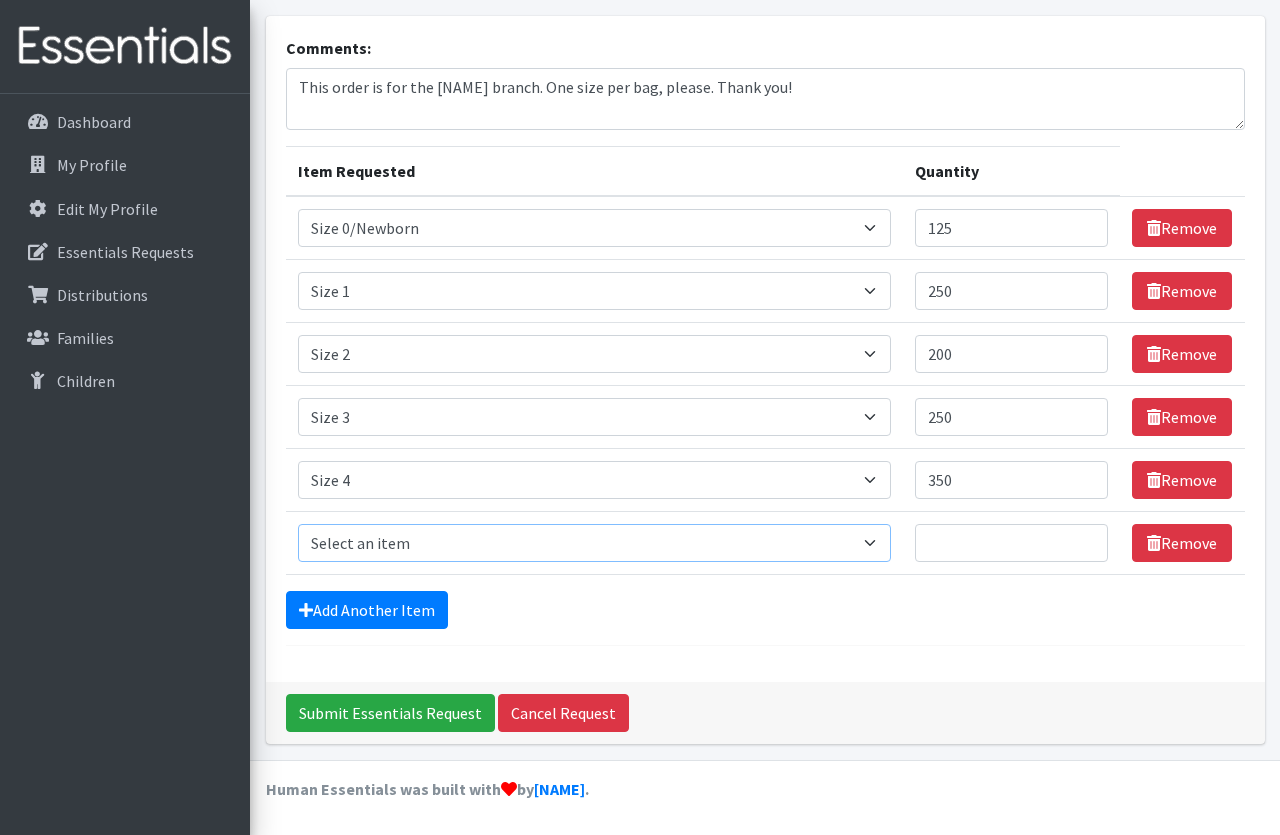 click on "Select an item
Period Supplies: Mixed Kits (order by bag)
Applicator-free tampon
Health fair packs (in a small bag 1 pantiliner and 1 pad with a walk-up distribution flyer)
Menstraul Disks
Period Supplies: First Period Kits (order by bag)
Period Supplies: Pad Kits (order by bag)
Period Supplies: Tampon Kits (order by bag)
Reusable Cups
Reuseable pads pack of 2.
Size 0/Newborn
Size 1
Size 2
Size 3
Size 4
Size 5
Size 6
Size 7 (availability may vary)
Size Preemie (availability may vary)
Training Pant 2T-3T
Training Pant 3T-4T
Training Pant 4T-5T
health fair packets (1 diaper in multiple sizes in a small bag with a walk-up distribution flyer)
reusable underwear ( please specify size but we have very limited supply and most sizes are junior sizes" at bounding box center [594, 543] 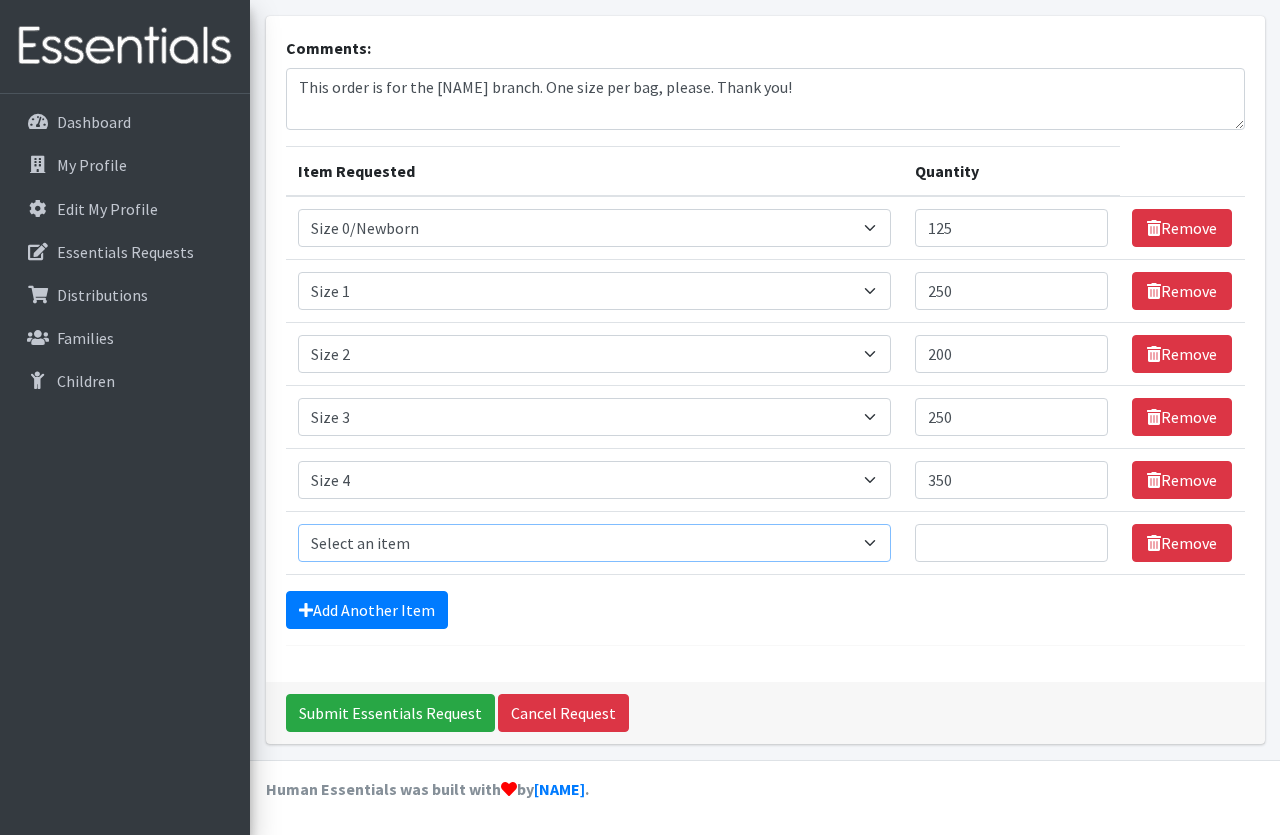 select on "1098" 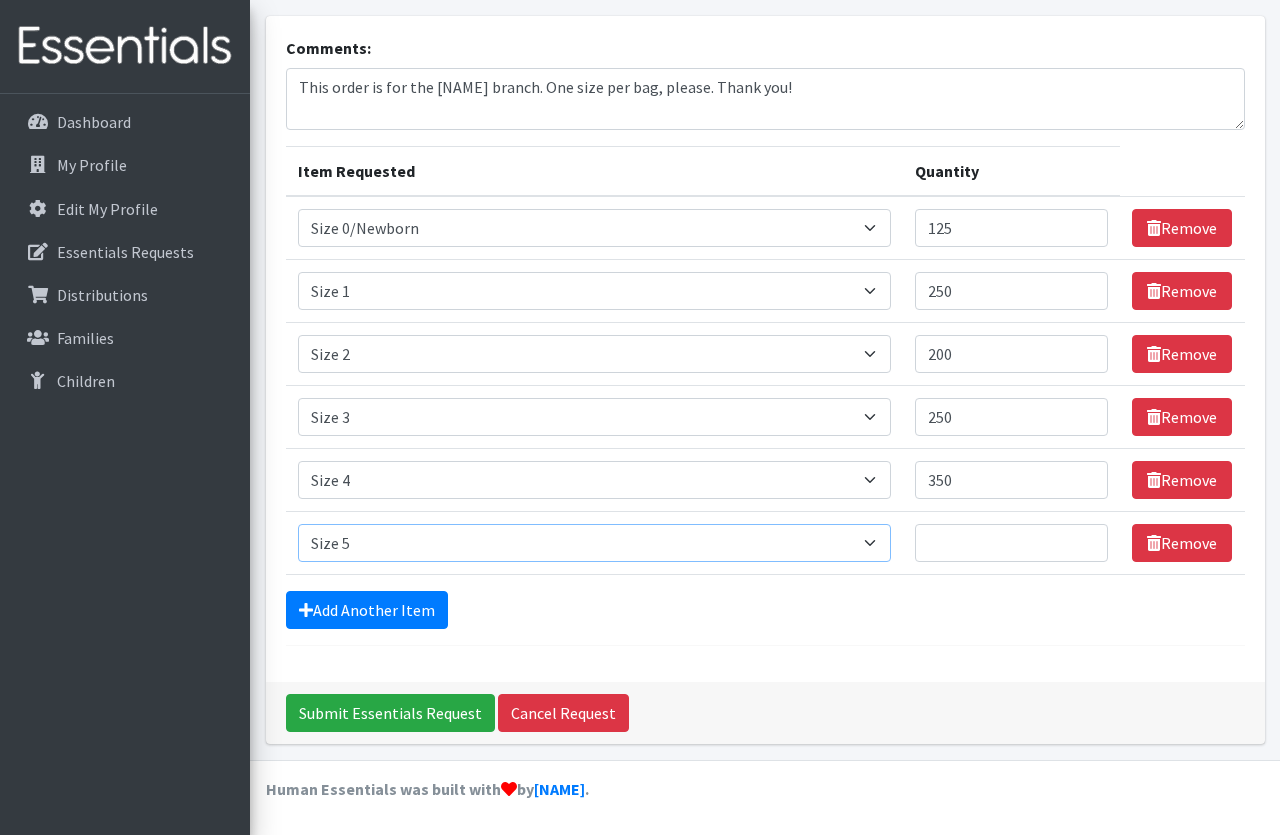 click on "Size 5" at bounding box center [0, 0] 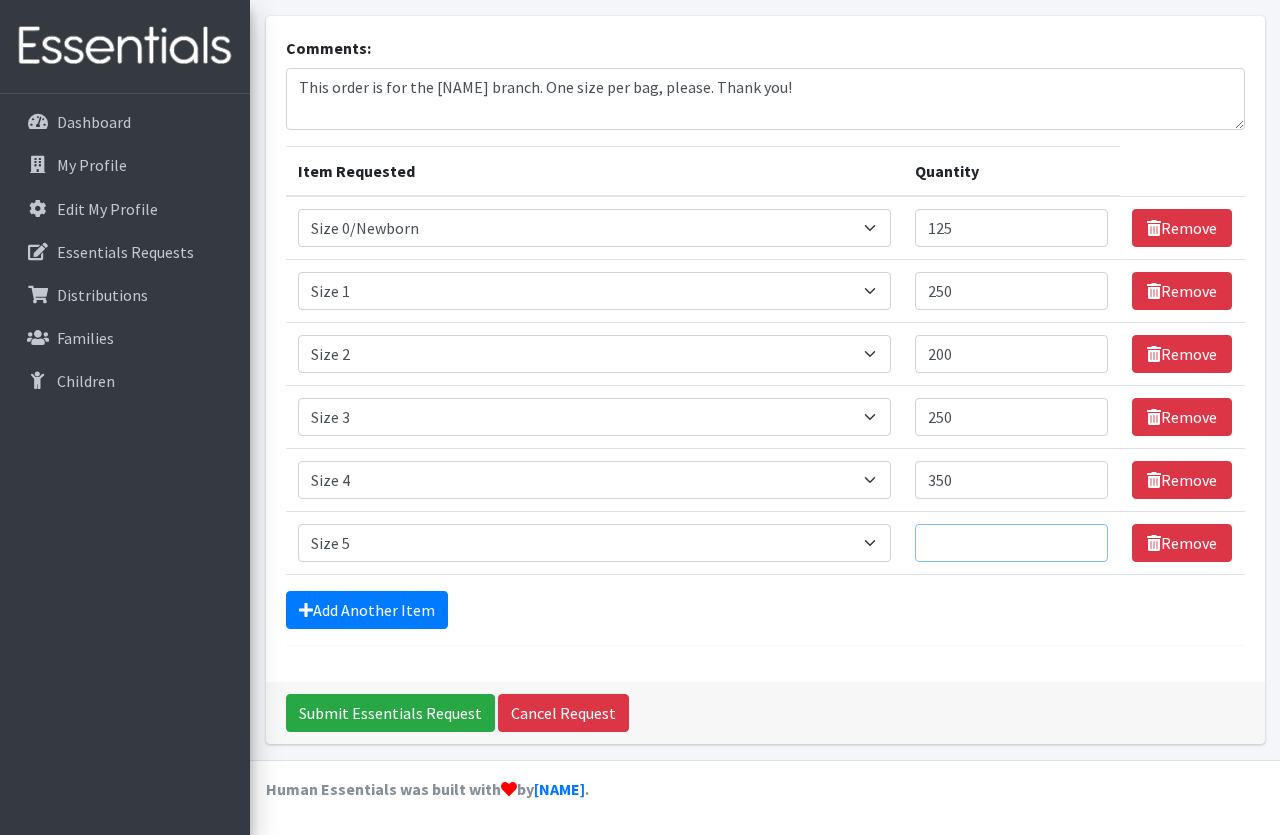 click on "Quantity" at bounding box center [1012, 543] 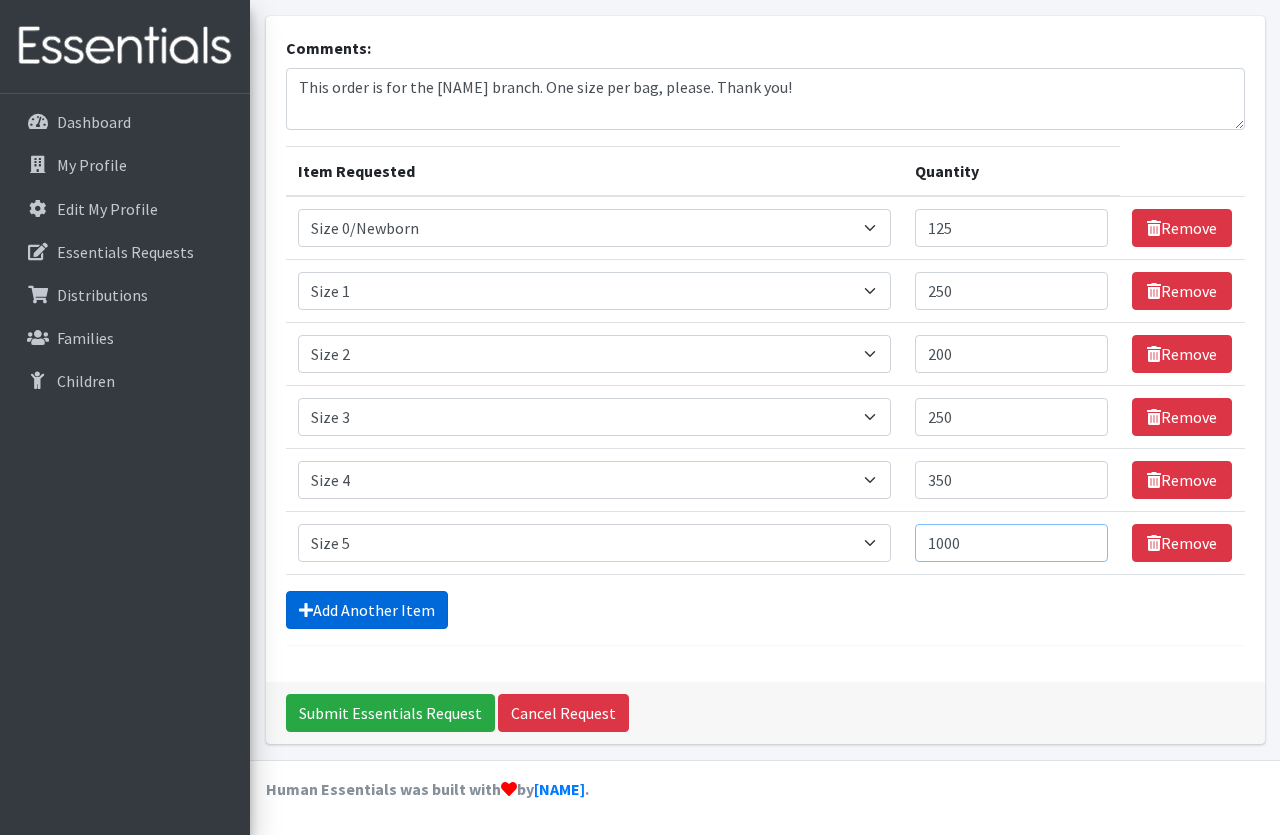 type on "1000" 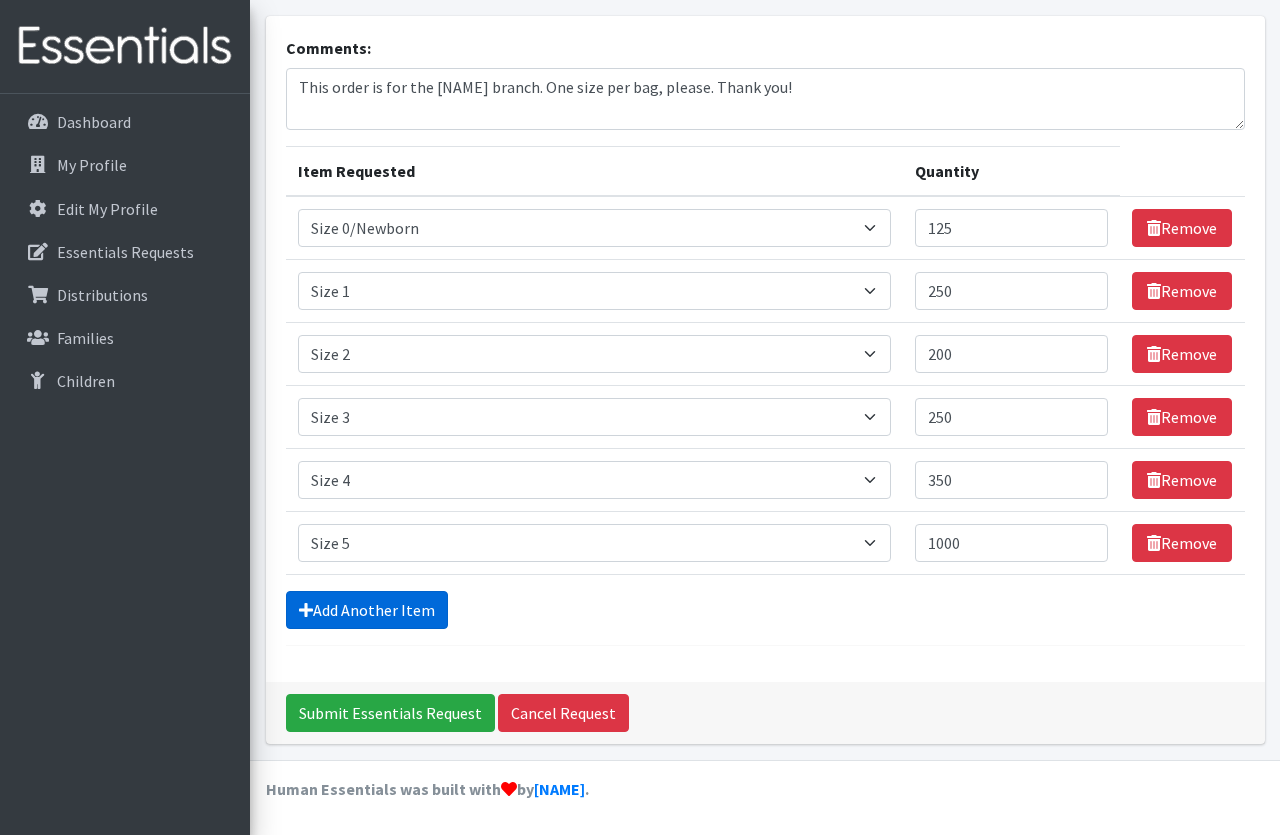 click on "Add Another Item" at bounding box center [367, 610] 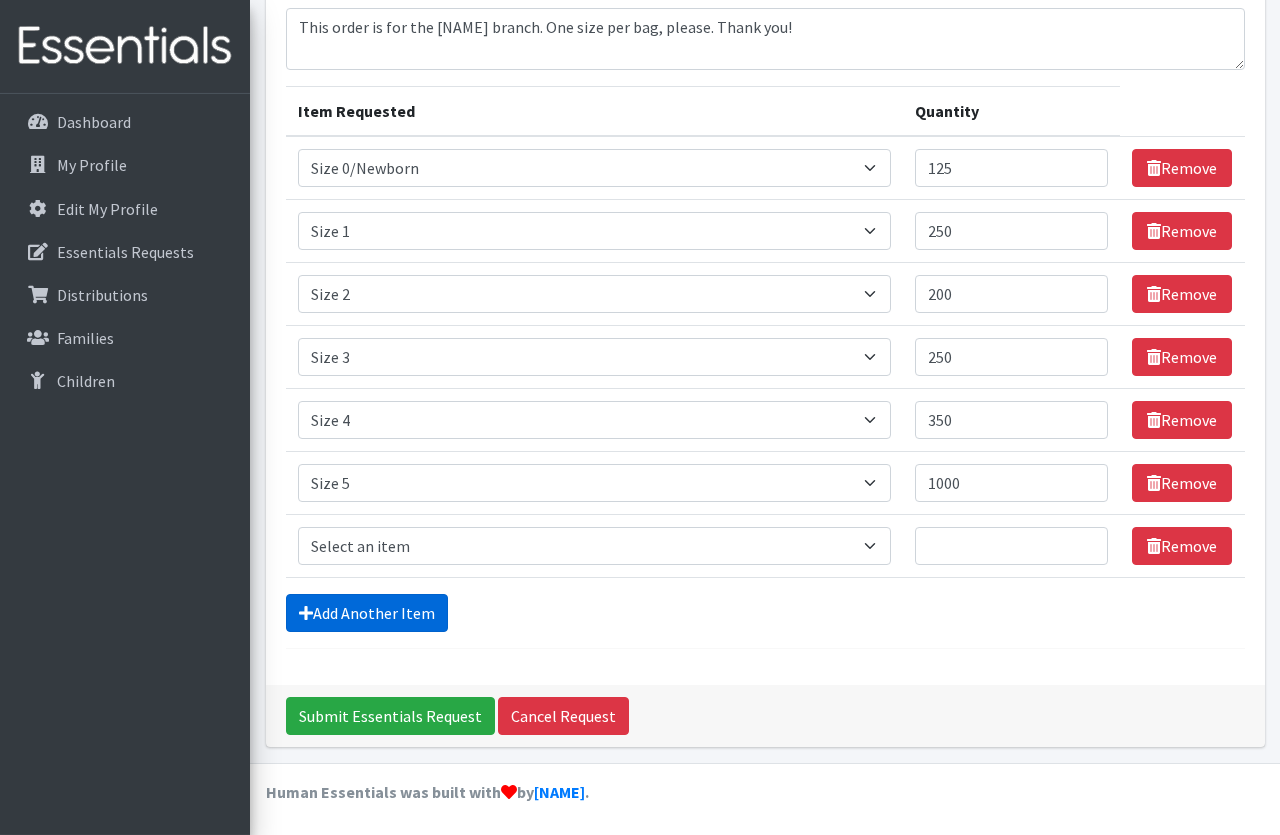 scroll, scrollTop: 211, scrollLeft: 0, axis: vertical 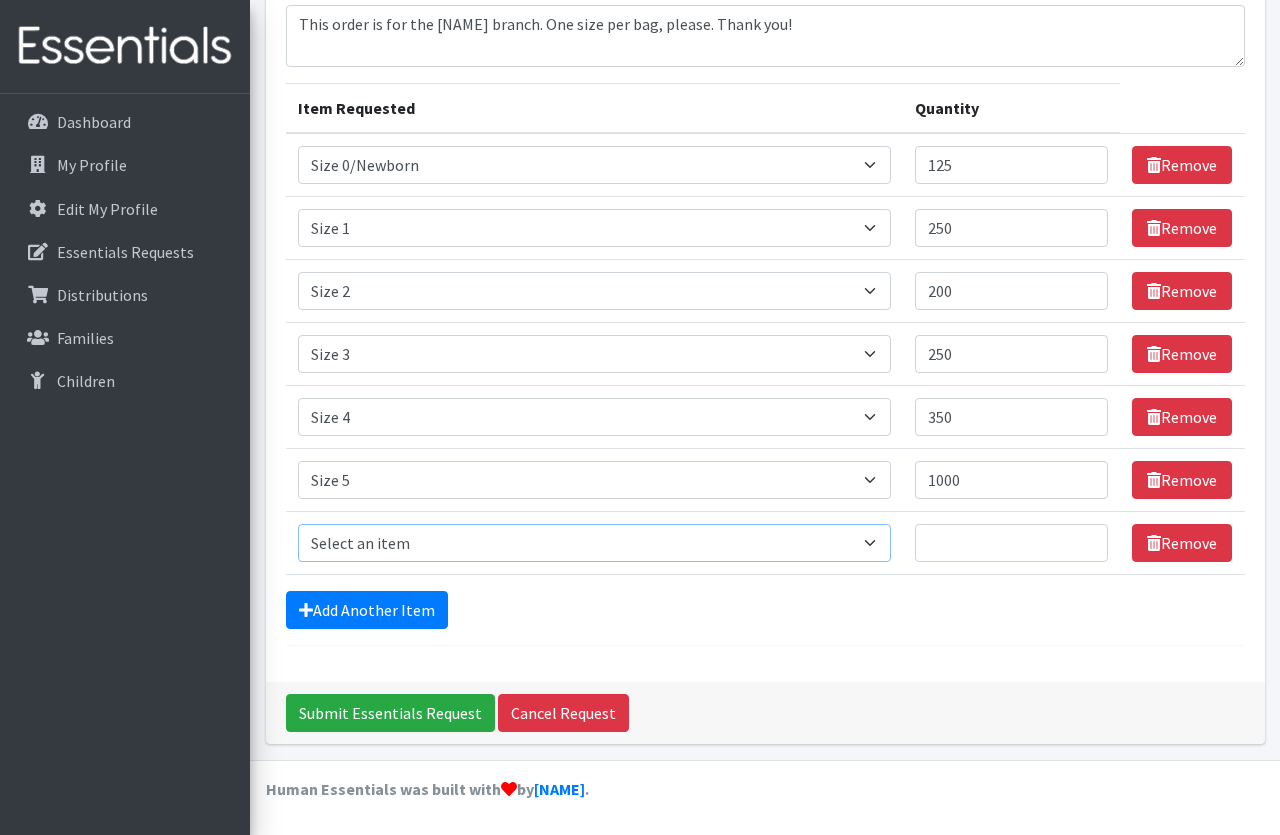click on "Select an item
Period Supplies: Mixed Kits (order by bag)
Applicator-free tampon
Health fair packs (in a small bag 1 pantiliner and 1 pad with a walk-up distribution flyer)
Menstraul Disks
Period Supplies: First Period Kits (order by bag)
Period Supplies: Pad Kits (order by bag)
Period Supplies: Tampon Kits (order by bag)
Reusable Cups
Reuseable pads pack of 2.
Size 0/Newborn
Size 1
Size 2
Size 3
Size 4
Size 5
Size 6
Size 7 (availability may vary)
Size Preemie (availability may vary)
Training Pant 2T-3T
Training Pant 3T-4T
Training Pant 4T-5T
health fair packets (1 diaper in multiple sizes in a small bag with a walk-up distribution flyer)
reusable underwear ( please specify size but we have very limited supply and most sizes are junior sizes" at bounding box center [594, 543] 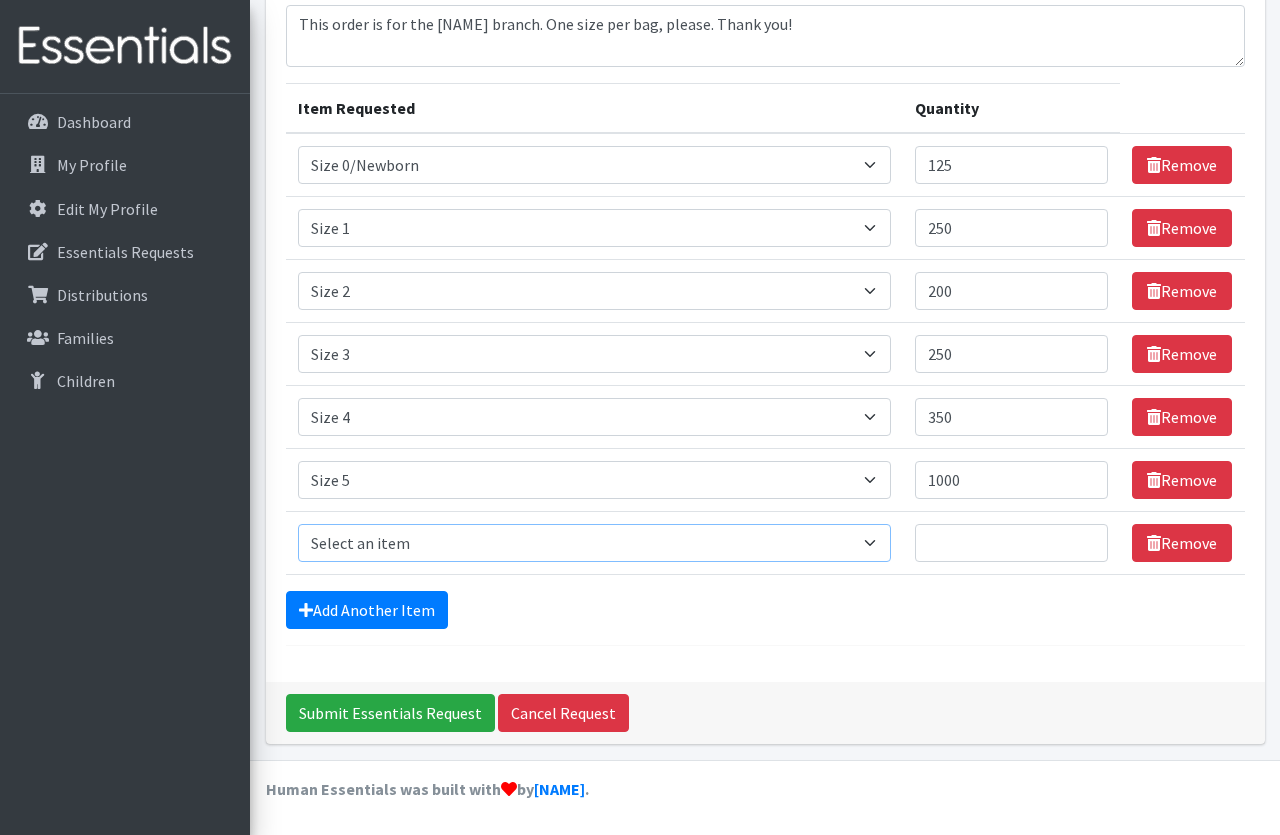 select on "1100" 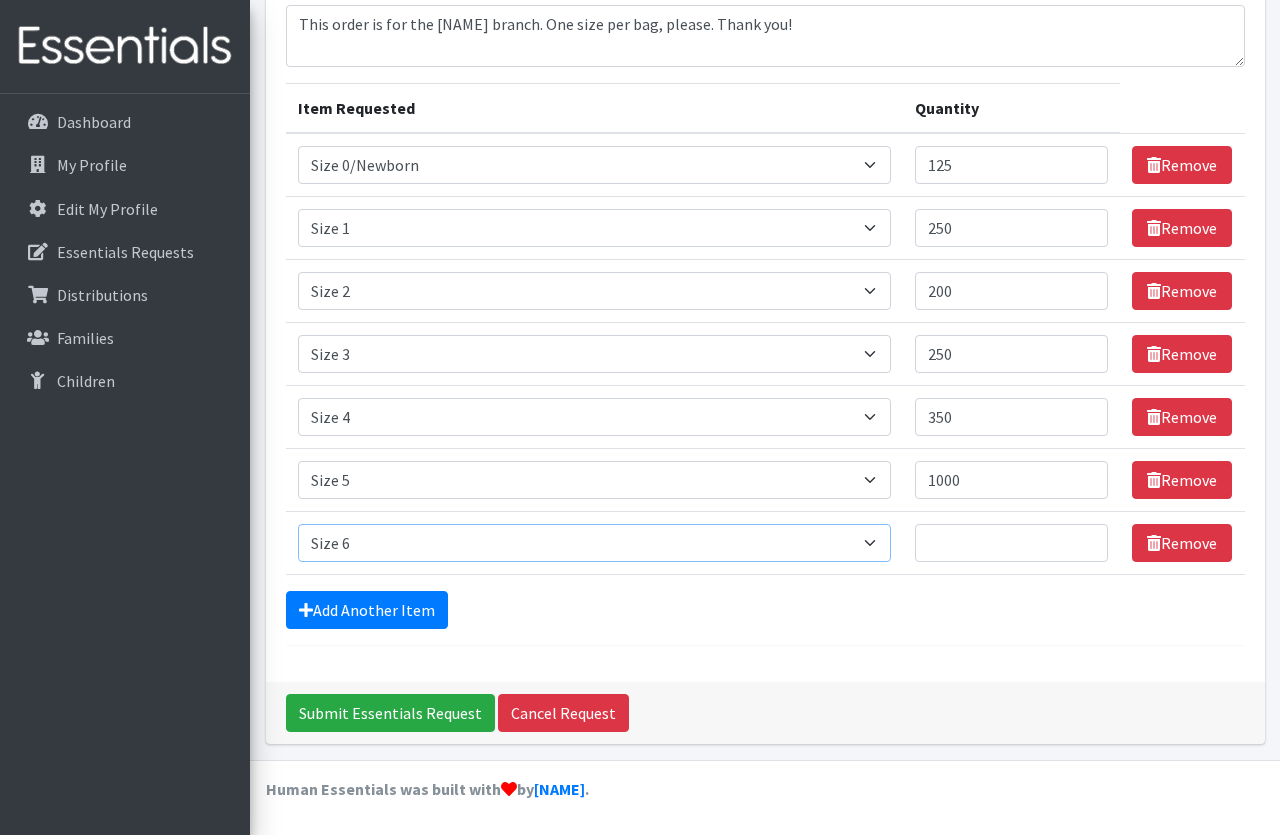 click on "Size 6" at bounding box center (0, 0) 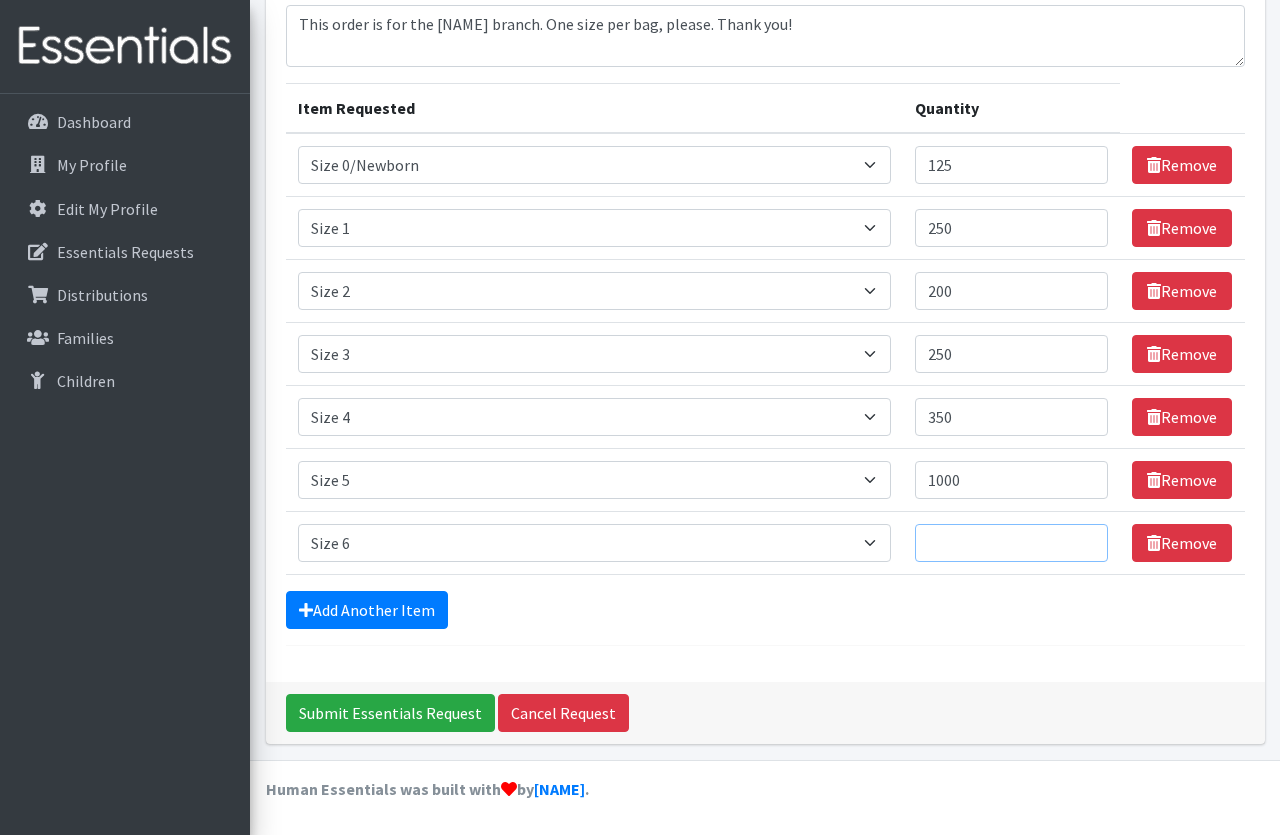 click on "Quantity" at bounding box center (1012, 543) 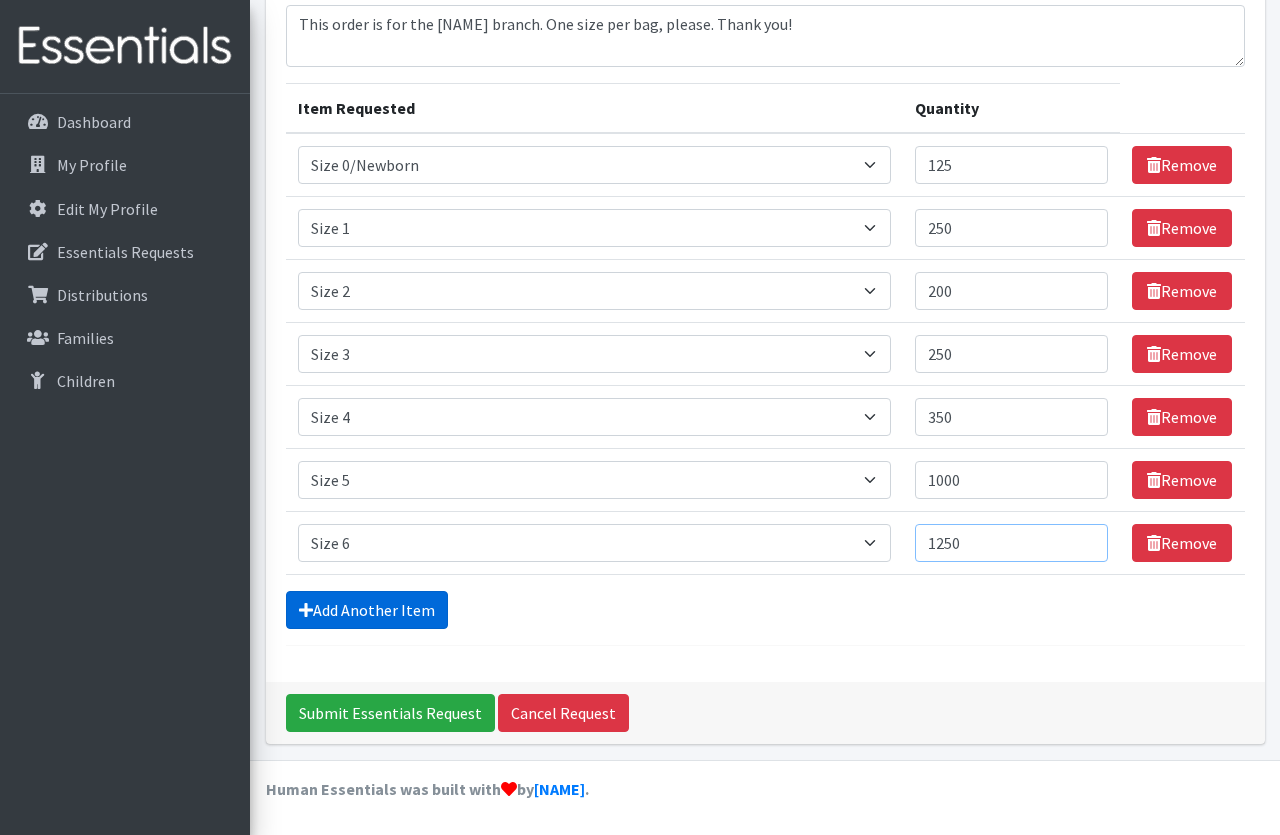 type on "1250" 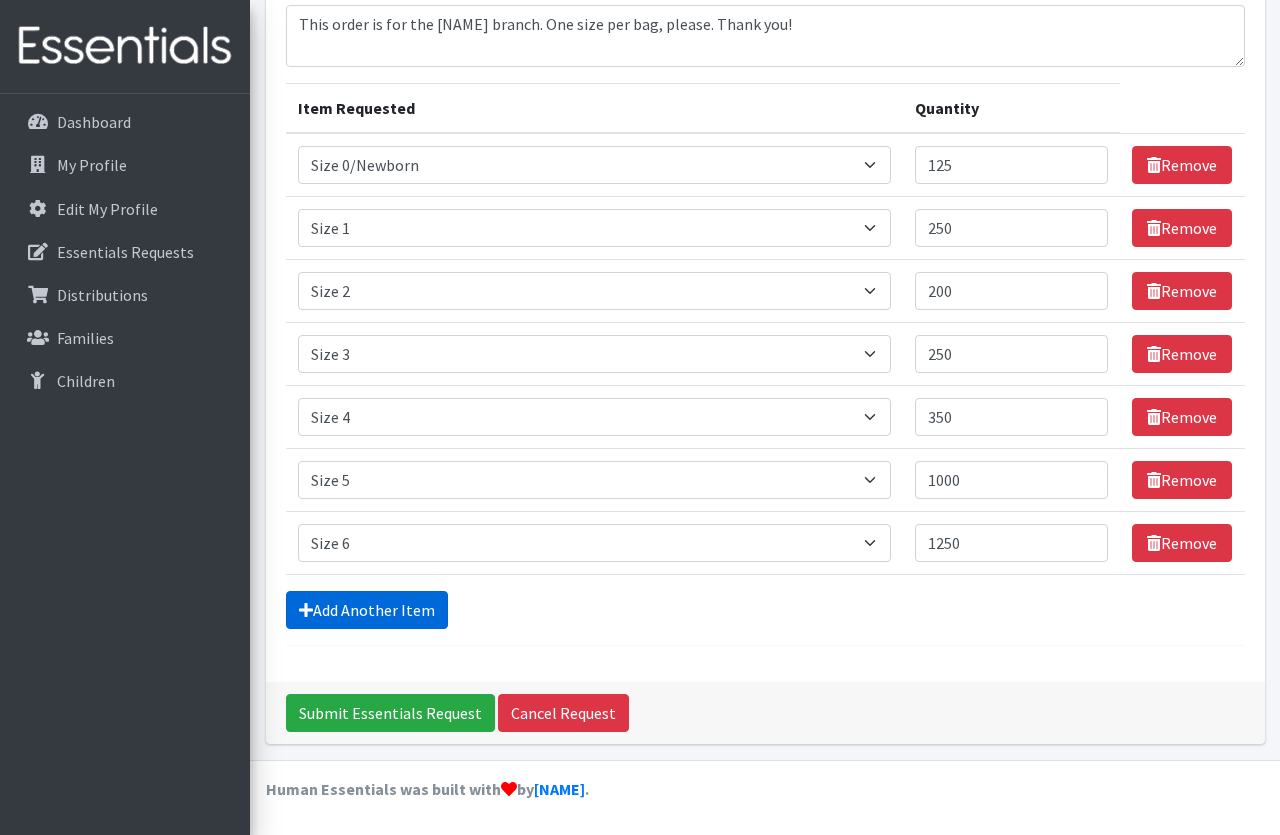 click on "Add Another Item" at bounding box center [367, 610] 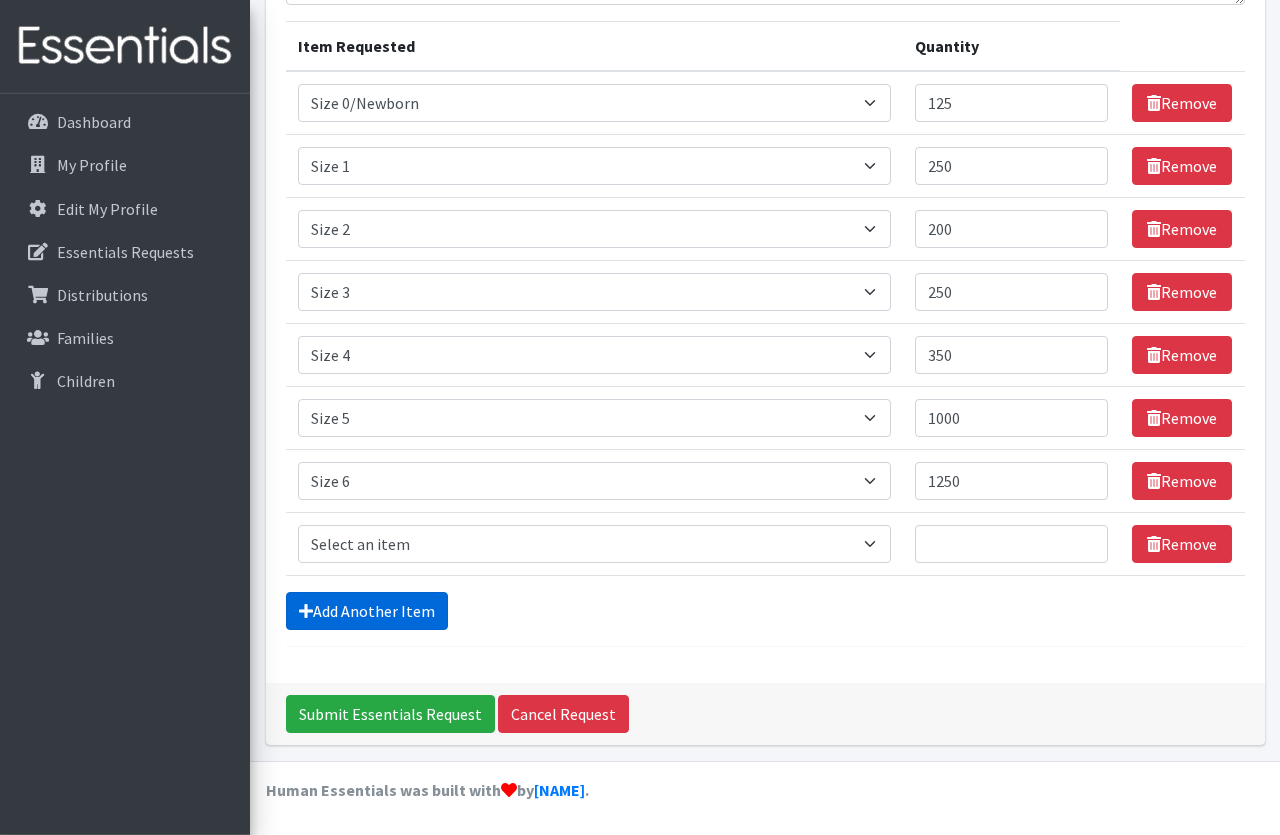 scroll, scrollTop: 274, scrollLeft: 0, axis: vertical 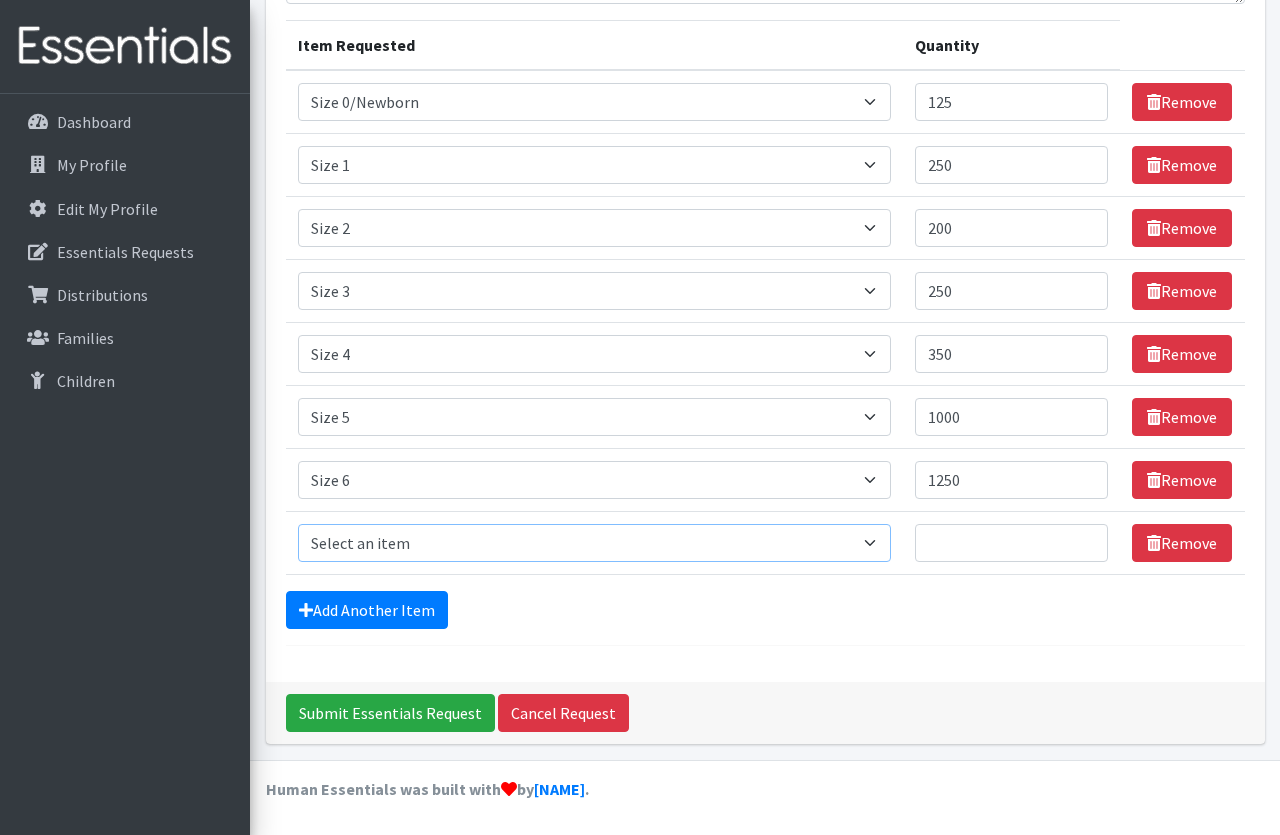 click on "Select an item
Period Supplies: Mixed Kits (order by bag)
Applicator-free tampon
Health fair packs (in a small bag 1 pantiliner and 1 pad with a walk-up distribution flyer)
Menstraul Disks
Period Supplies: First Period Kits (order by bag)
Period Supplies: Pad Kits (order by bag)
Period Supplies: Tampon Kits (order by bag)
Reusable Cups
Reuseable pads pack of 2.
Size 0/Newborn
Size 1
Size 2
Size 3
Size 4
Size 5
Size 6
Size 7 (availability may vary)
Size Preemie (availability may vary)
Training Pant 2T-3T
Training Pant 3T-4T
Training Pant 4T-5T
health fair packets (1 diaper in multiple sizes in a small bag with a walk-up distribution flyer)
reusable underwear ( please specify size but we have very limited supply and most sizes are junior sizes" at bounding box center (594, 543) 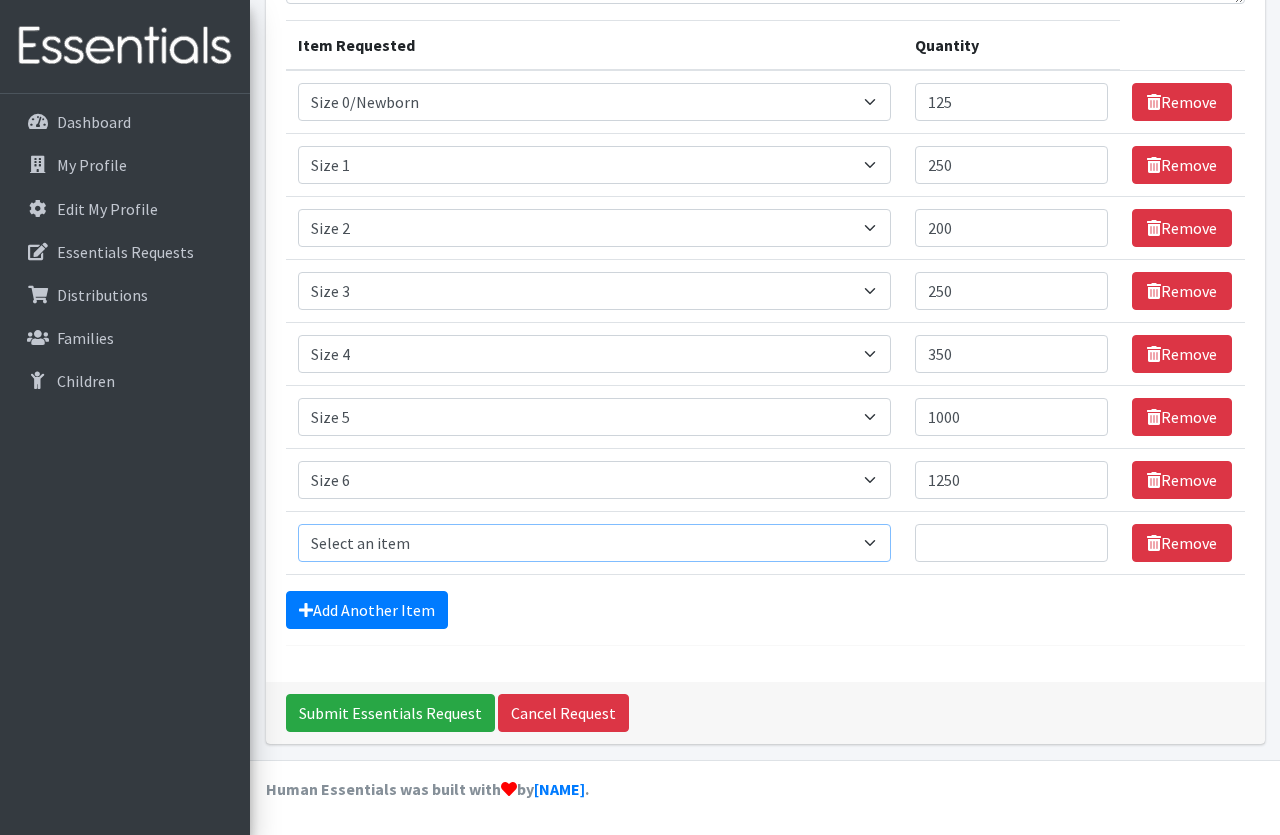 select on "8797" 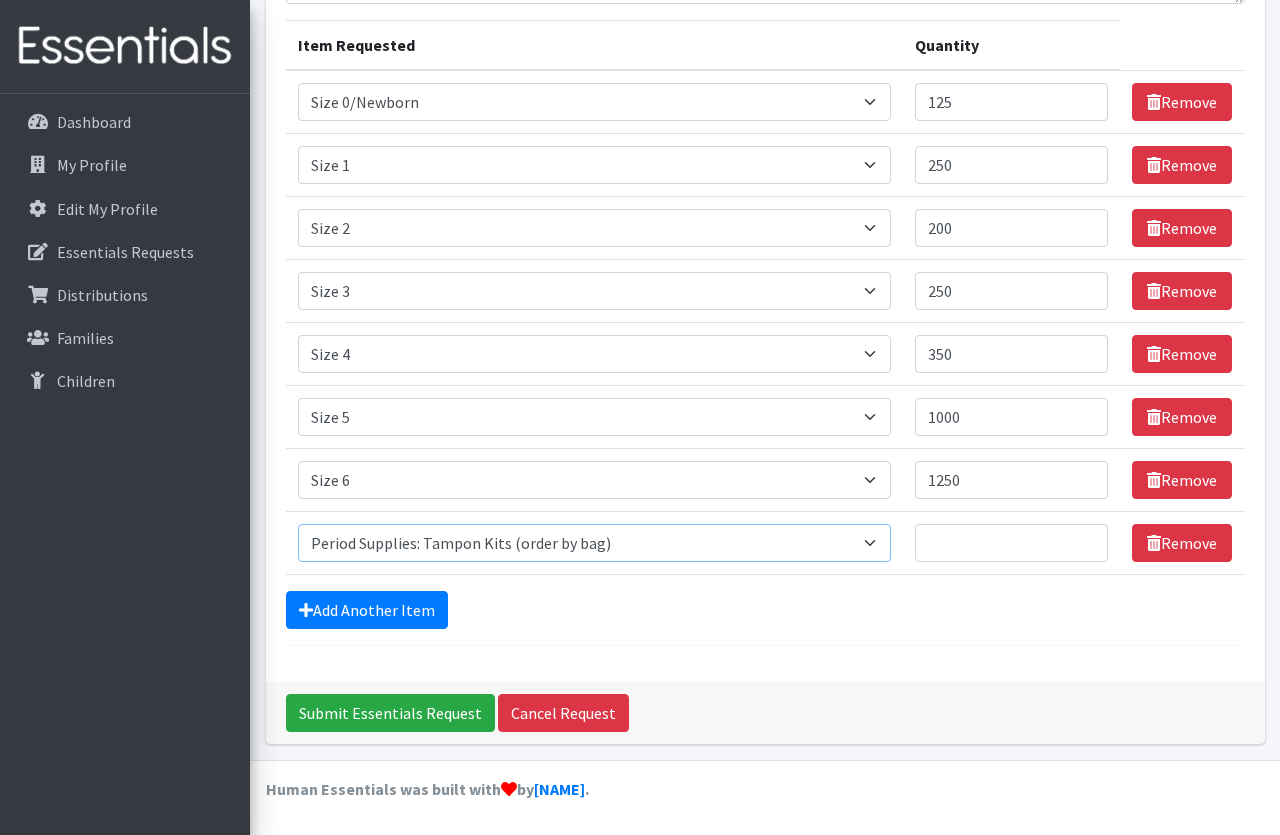 click on "Period Supplies: Tampon Kits (order by bag)" at bounding box center (0, 0) 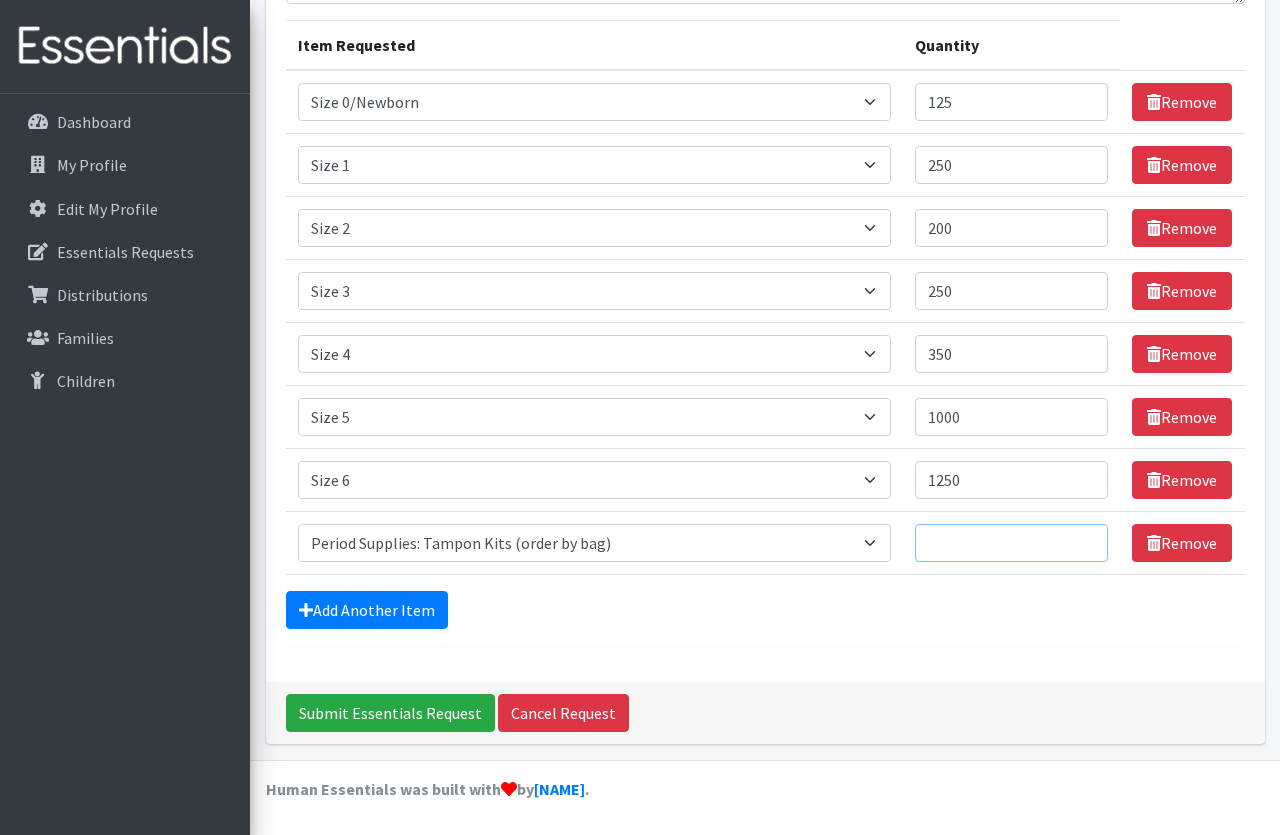 click on "Quantity" at bounding box center (1012, 543) 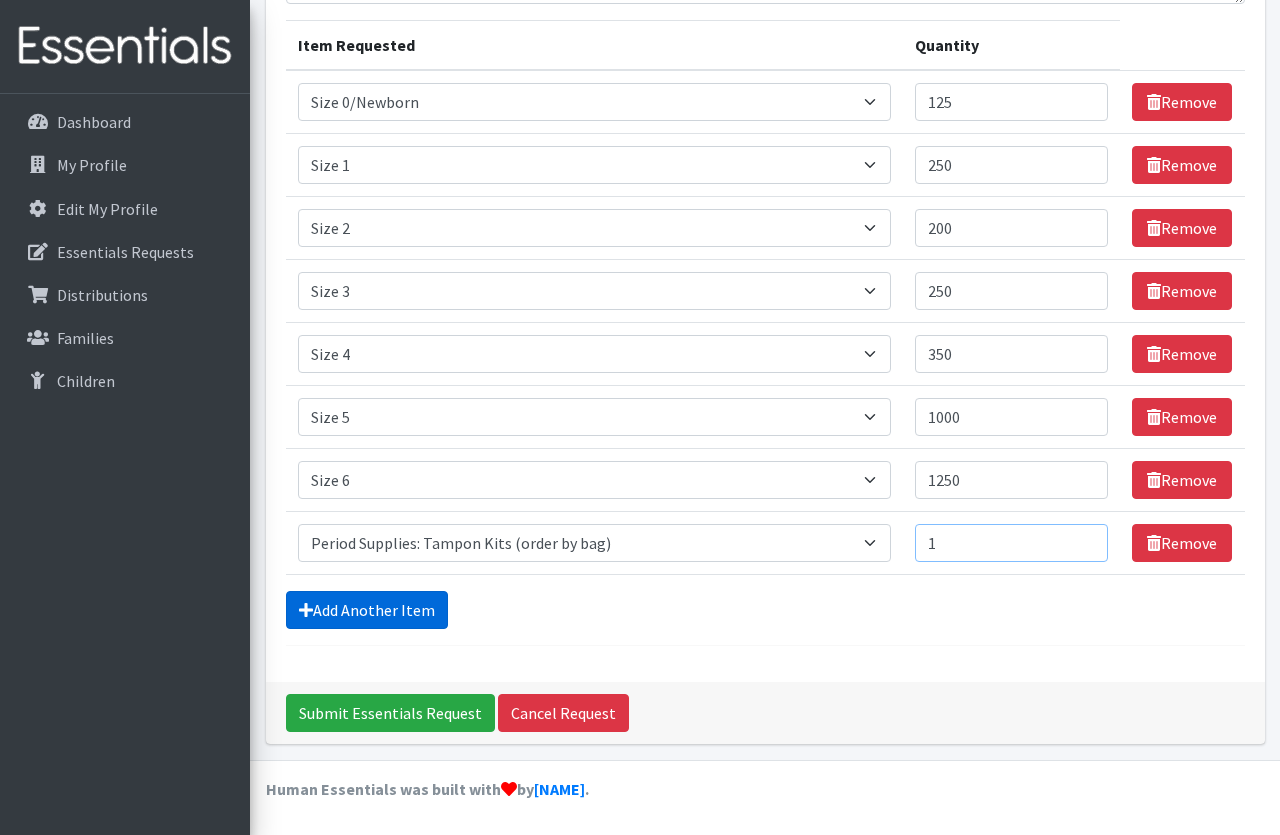 type on "1" 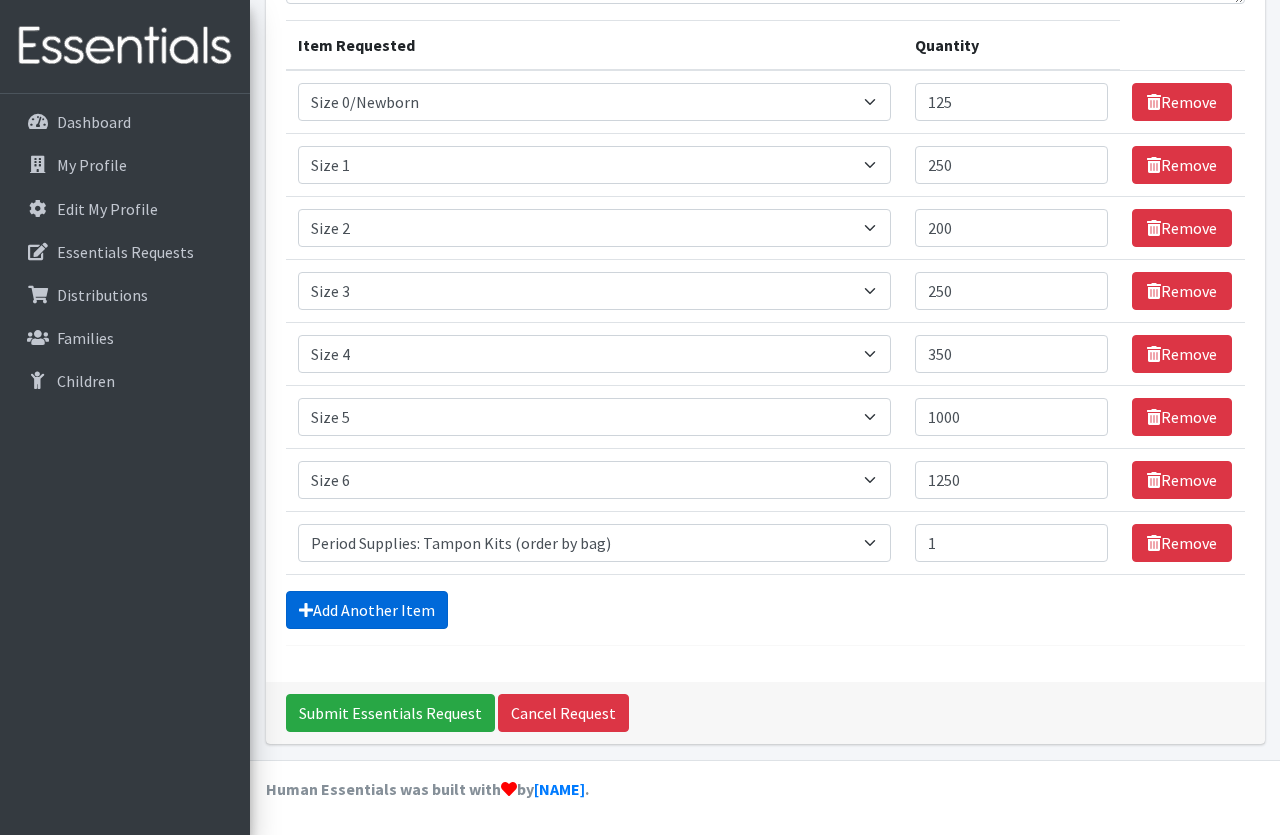 click on "Add Another Item" at bounding box center [367, 610] 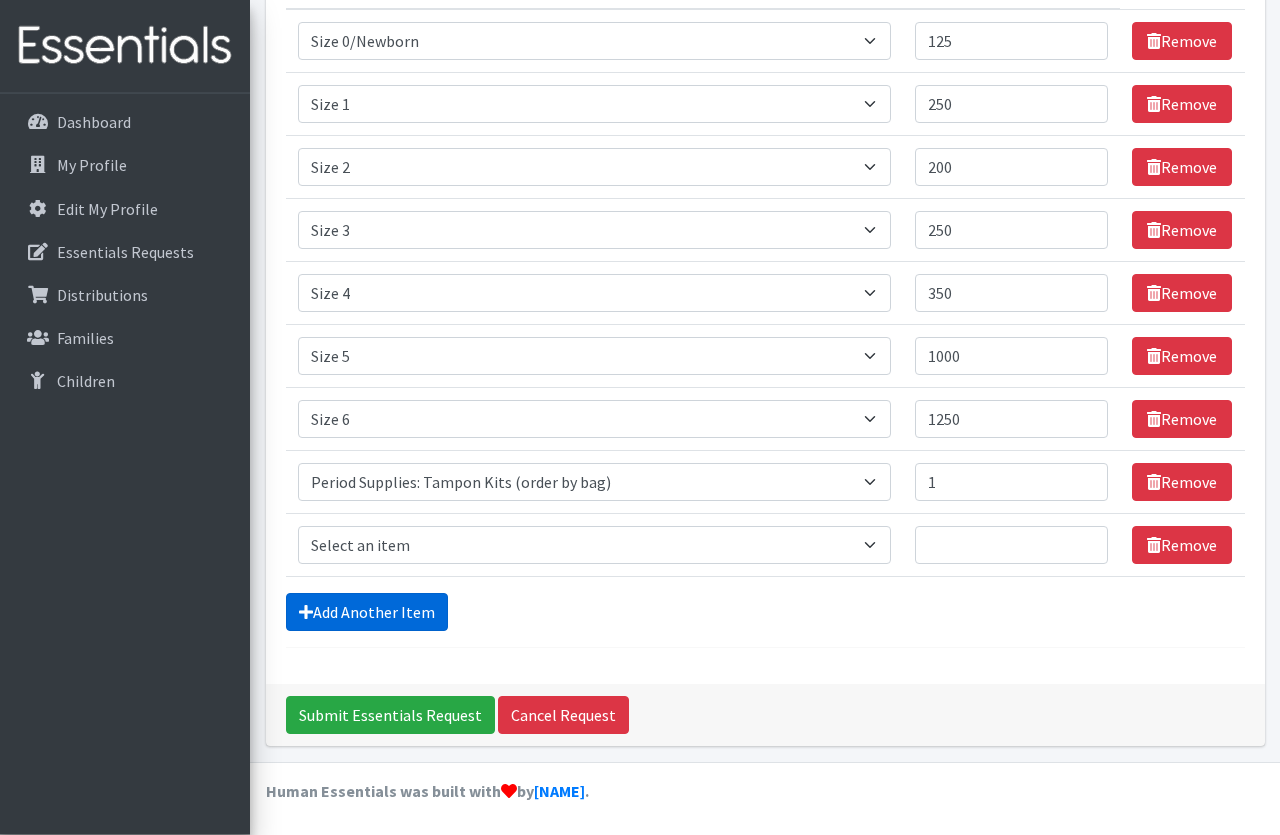 scroll, scrollTop: 337, scrollLeft: 0, axis: vertical 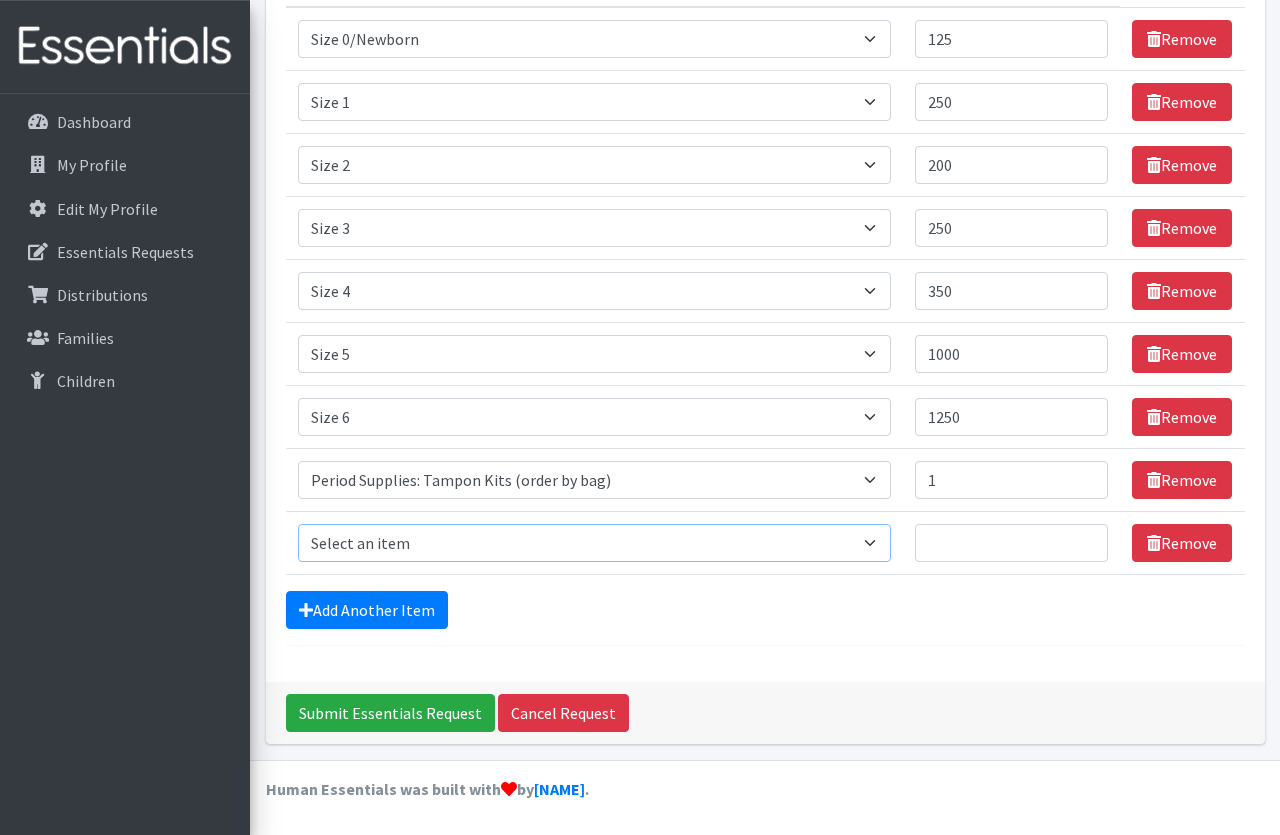 select on "8796" 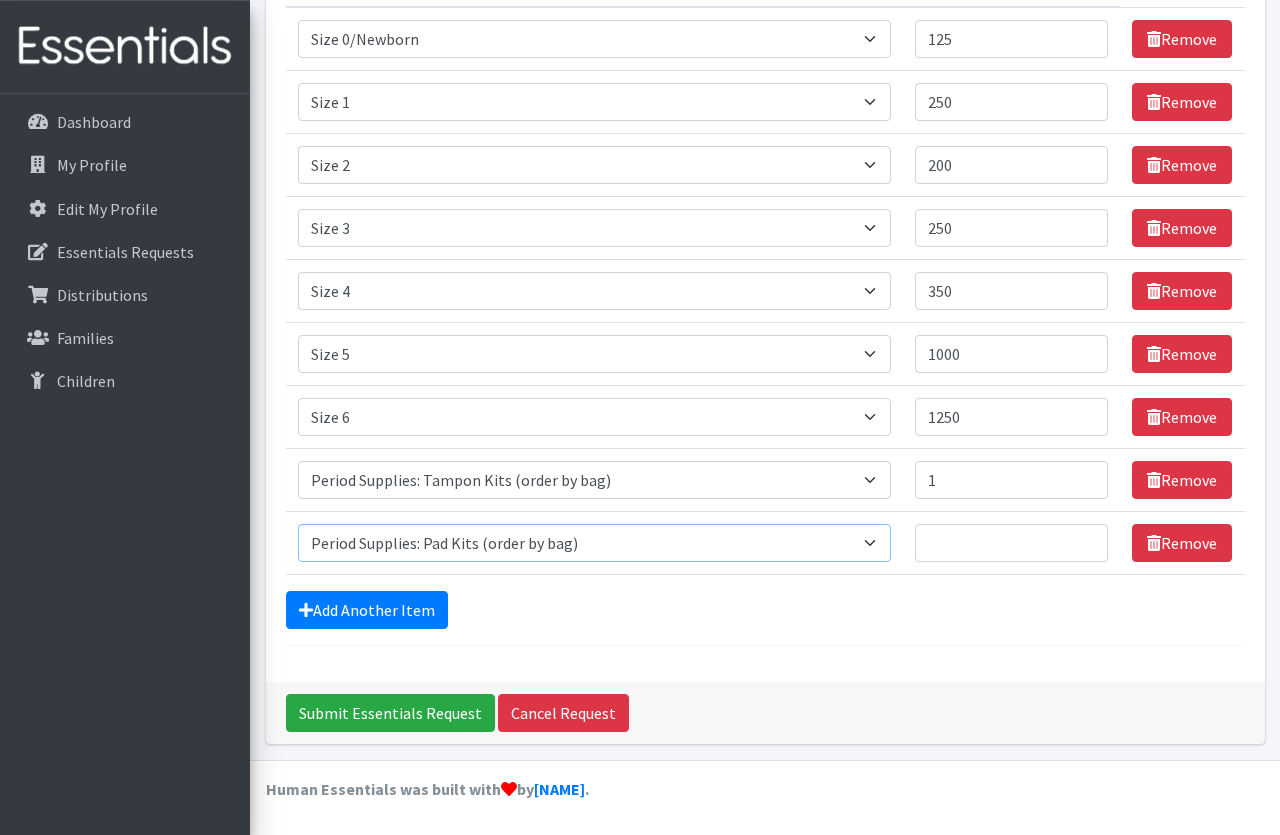 click on "Period Supplies: Pad Kits (order by bag)" at bounding box center (0, 0) 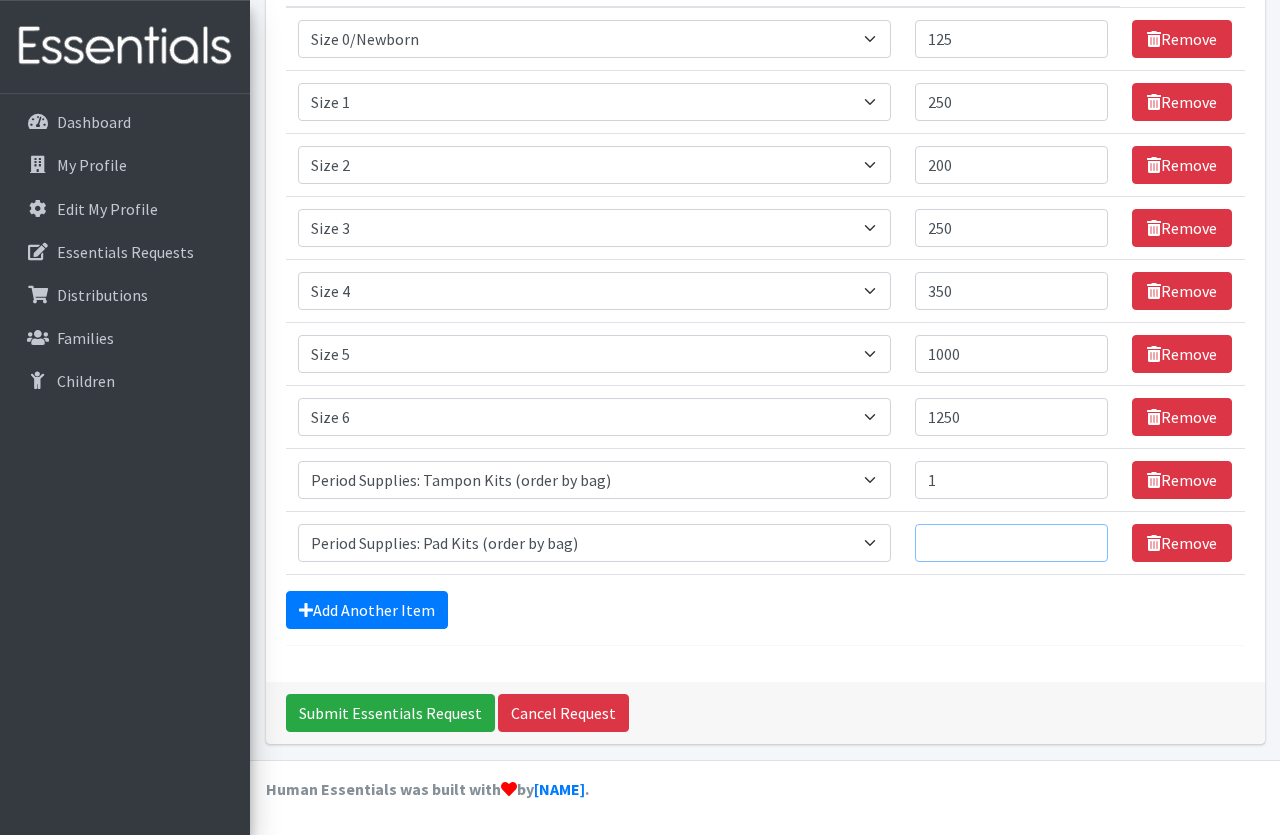 click on "Quantity" at bounding box center (1012, 543) 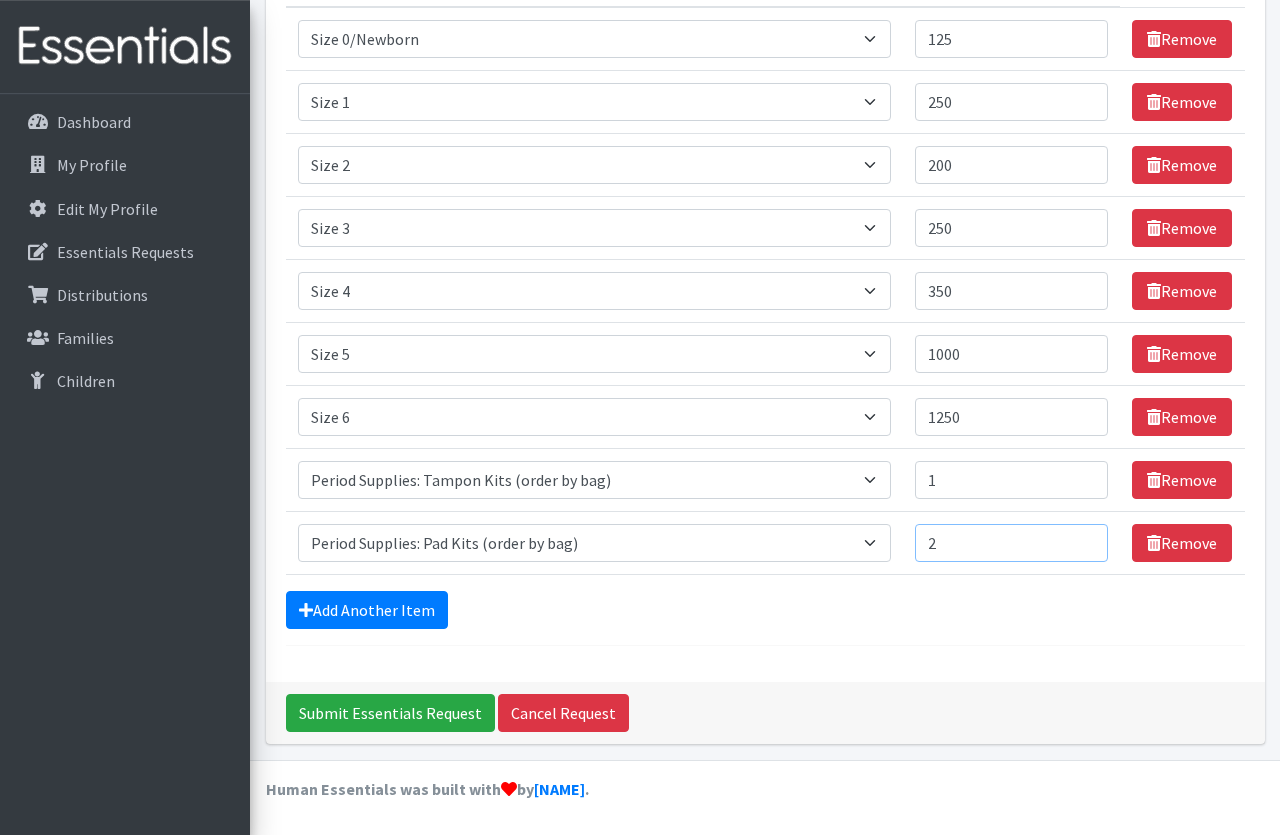 type on "2" 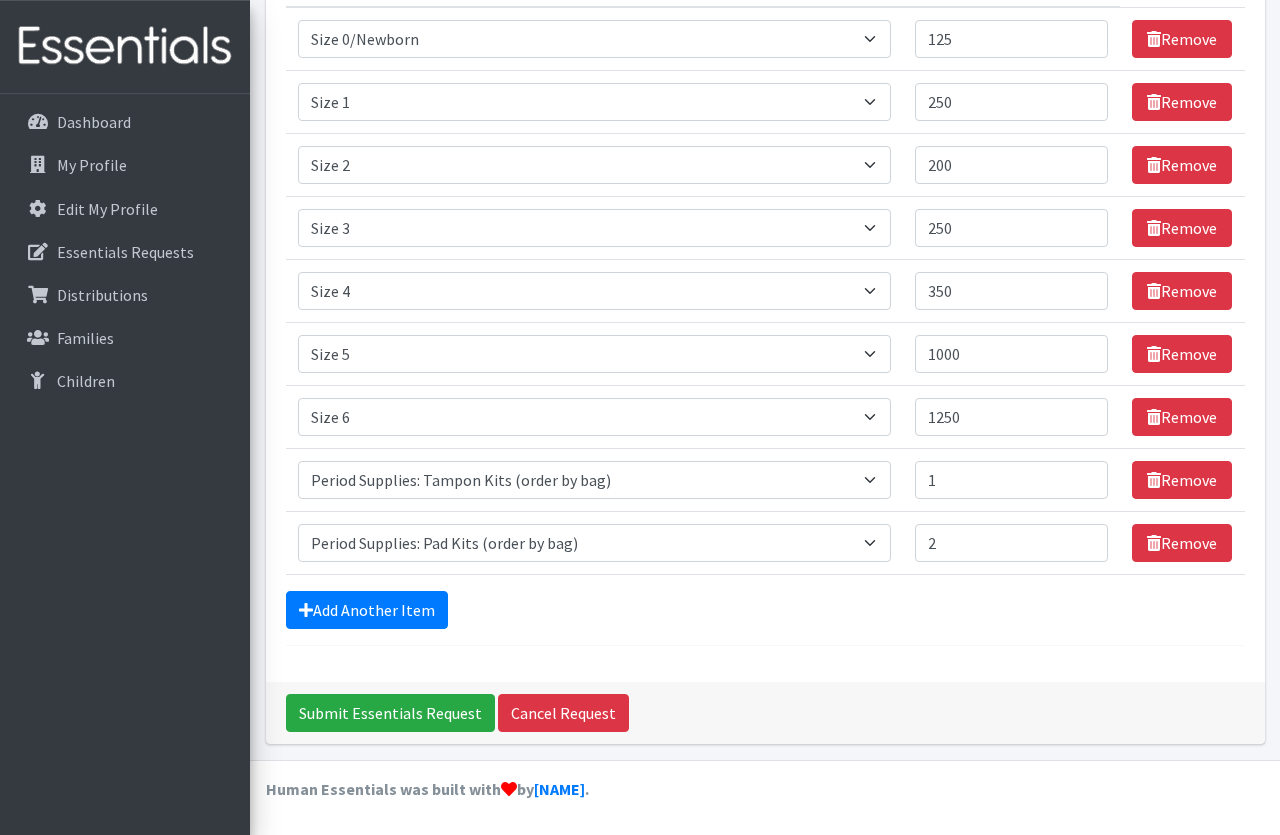 click on "Comments: This order is for the [NAME] branch. One size per bag, please. Thank you!
Item Requested
Quantity
Item Requested
Select an item
Period Supplies: Mixed Kits (order by bag)
Applicator-free tampon
Health fair packs (in a small bag 1 pantiliner and 1 pad with a walk-up distribution flyer)
Menstraul Disks
Period Supplies: First Period Kits (order by bag)
Period Supplies: Pad Kits (order by bag)
Period Supplies: Tampon Kits (order by bag)
Reusable Cups
Reuseable pads pack of 2.
Size 0/Newborn
Size 1
Size 2
Size 3
Size 4
Size 5
Size 6
Size 7 (availability may vary)
Size Preemie (availability may vary)
Training Pant 2T-3T
Training Pant 3T-4T
Training Pant 4T-5T
Quantity
125" at bounding box center [765, 254] 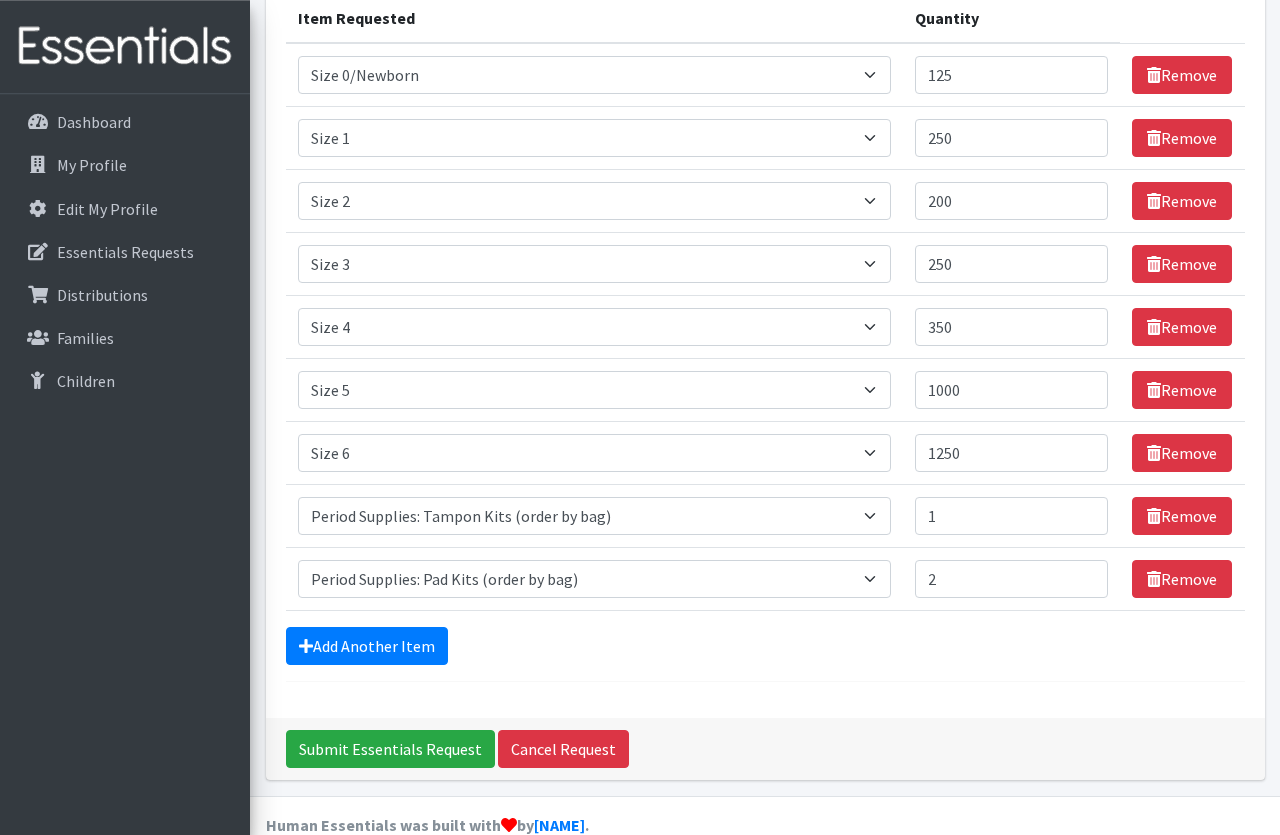 scroll, scrollTop: 306, scrollLeft: 0, axis: vertical 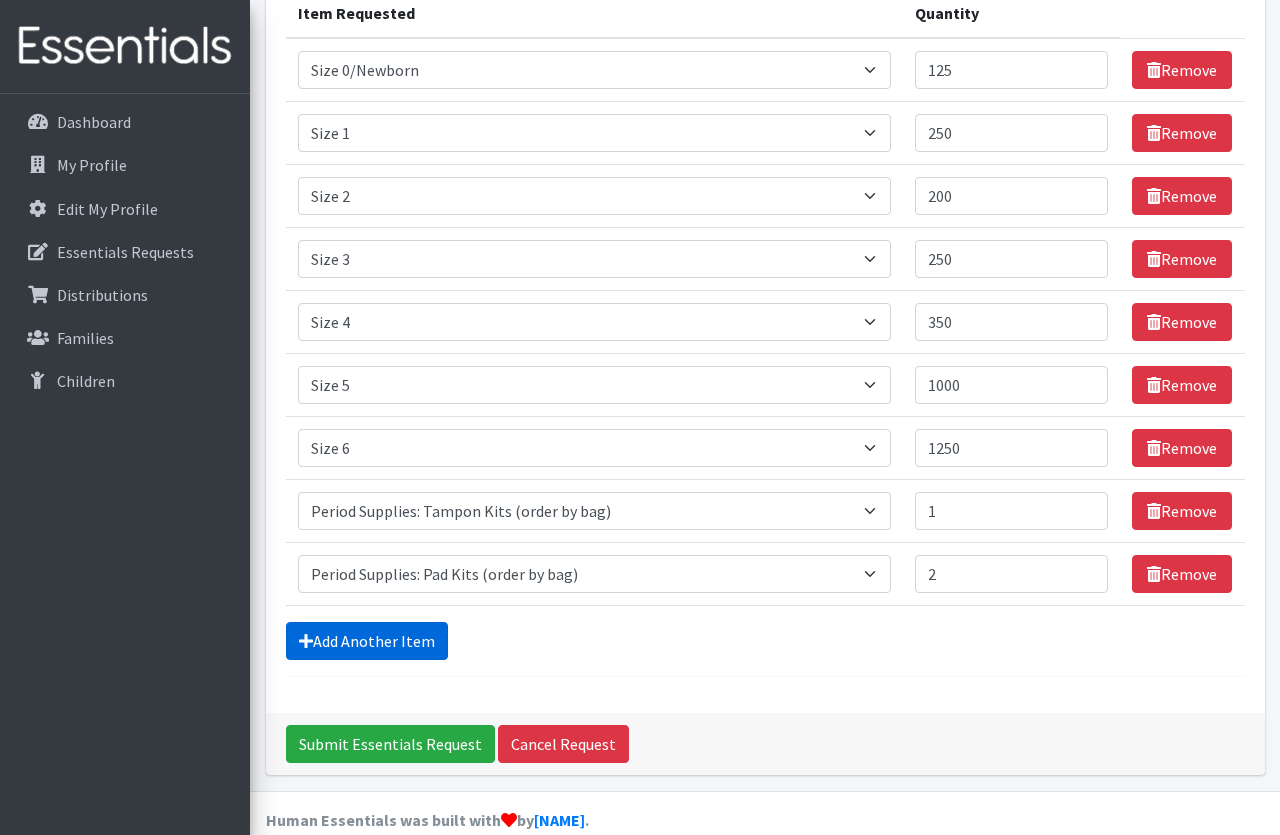 click on "Add Another Item" at bounding box center (367, 641) 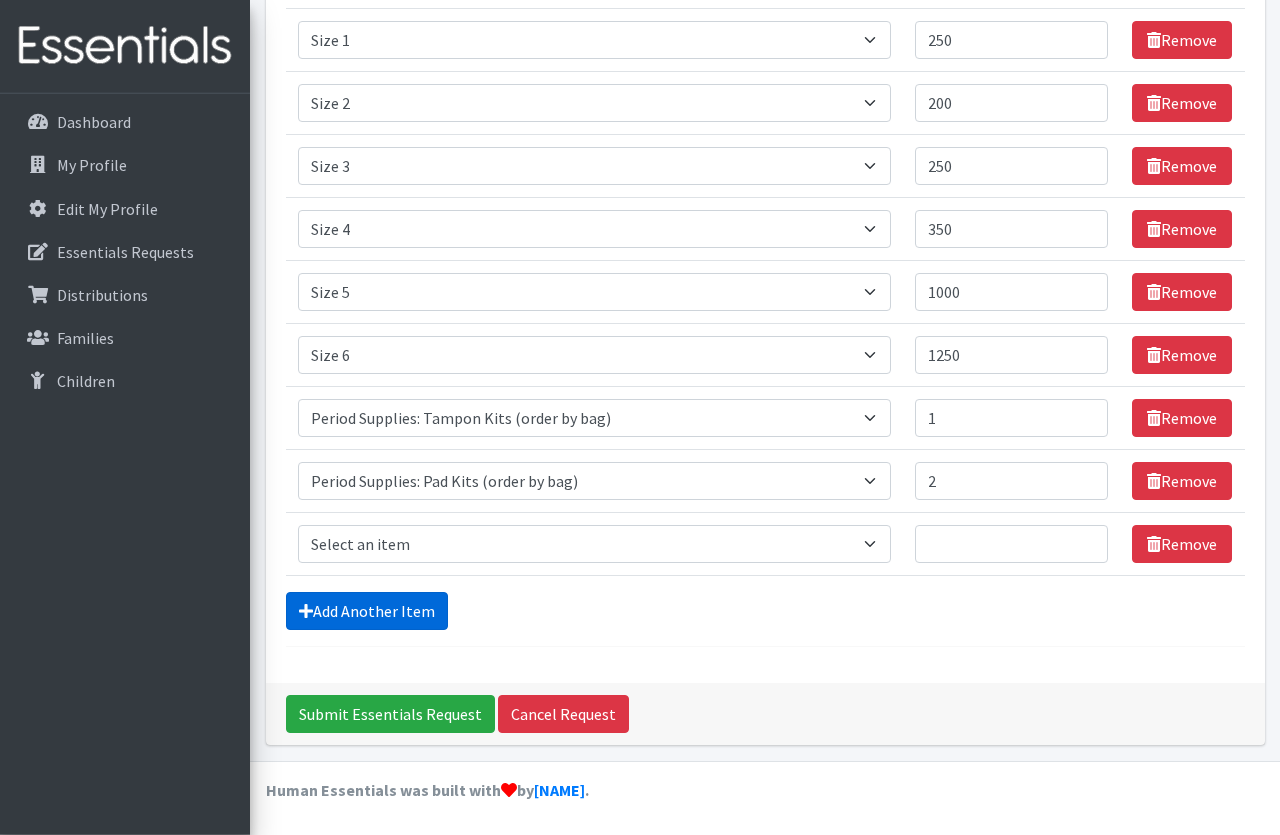 scroll, scrollTop: 400, scrollLeft: 0, axis: vertical 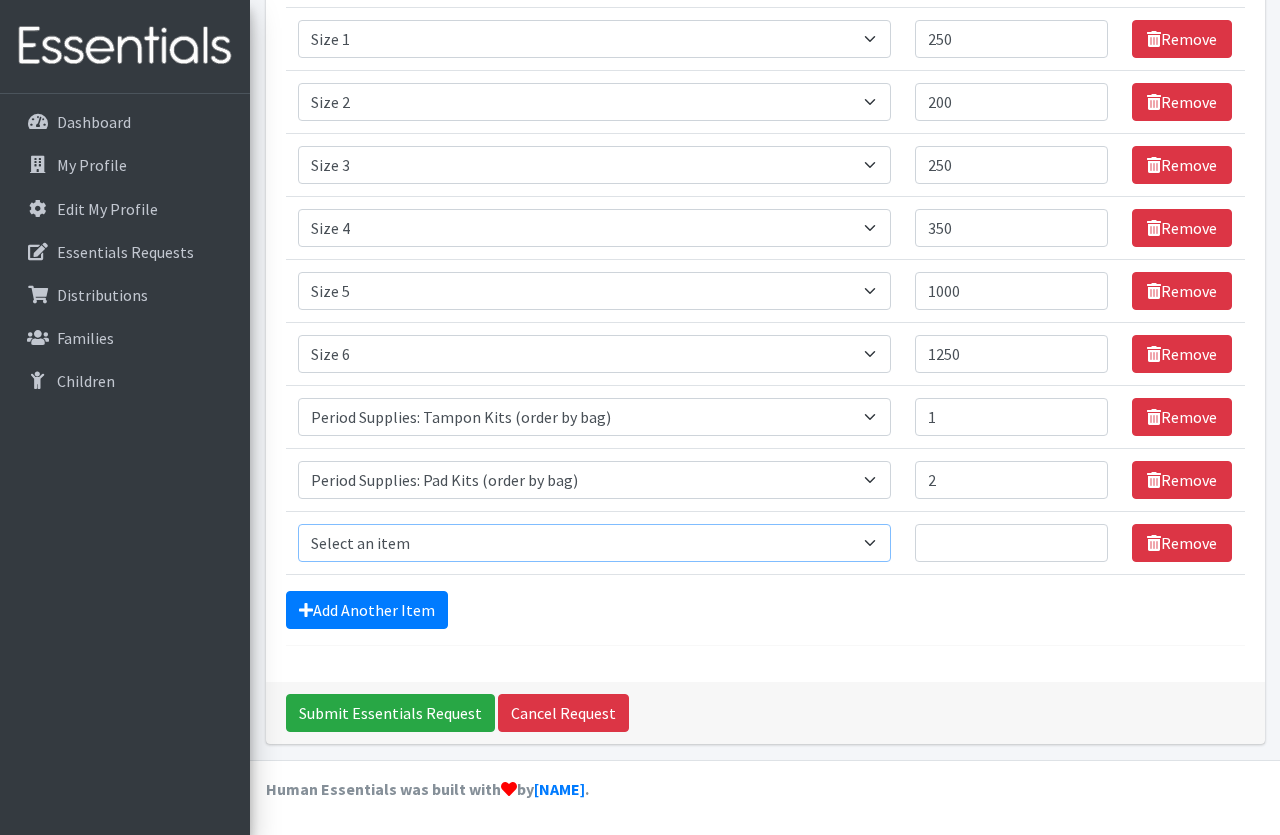 click on "Select an item
Period Supplies: Mixed Kits (order by bag)
Applicator-free tampon
Health fair packs (in a small bag 1 pantiliner and 1 pad with a walk-up distribution flyer)
Menstraul Disks
Period Supplies: First Period Kits (order by bag)
Period Supplies: Pad Kits (order by bag)
Period Supplies: Tampon Kits (order by bag)
Reusable Cups
Reuseable pads pack of 2.
Size 0/Newborn
Size 1
Size 2
Size 3
Size 4
Size 5
Size 6
Size 7 (availability may vary)
Size Preemie (availability may vary)
Training Pant 2T-3T
Training Pant 3T-4T
Training Pant 4T-5T
health fair packets (1 diaper in multiple sizes in a small bag with a walk-up distribution flyer)
reusable underwear ( please specify size but we have very limited supply and most sizes are junior sizes" at bounding box center (594, 543) 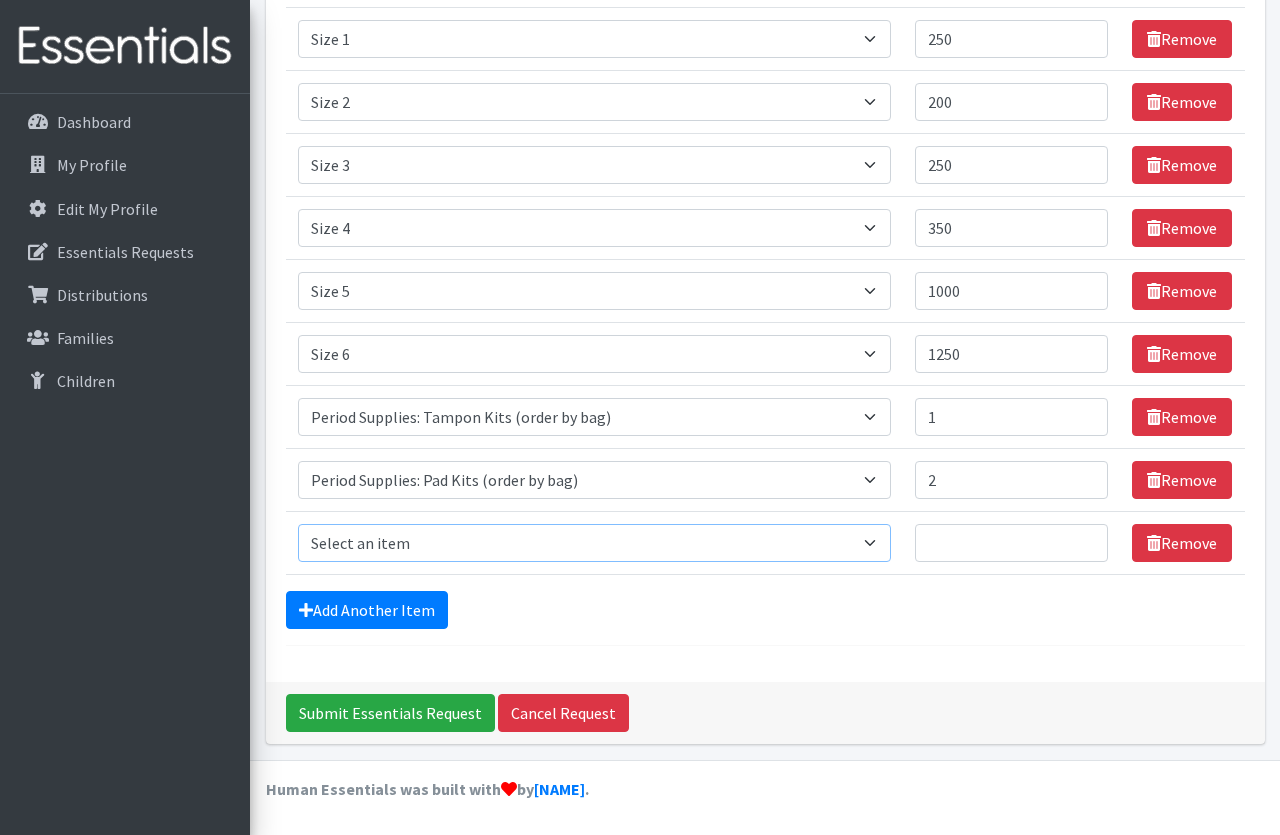 select on "1105" 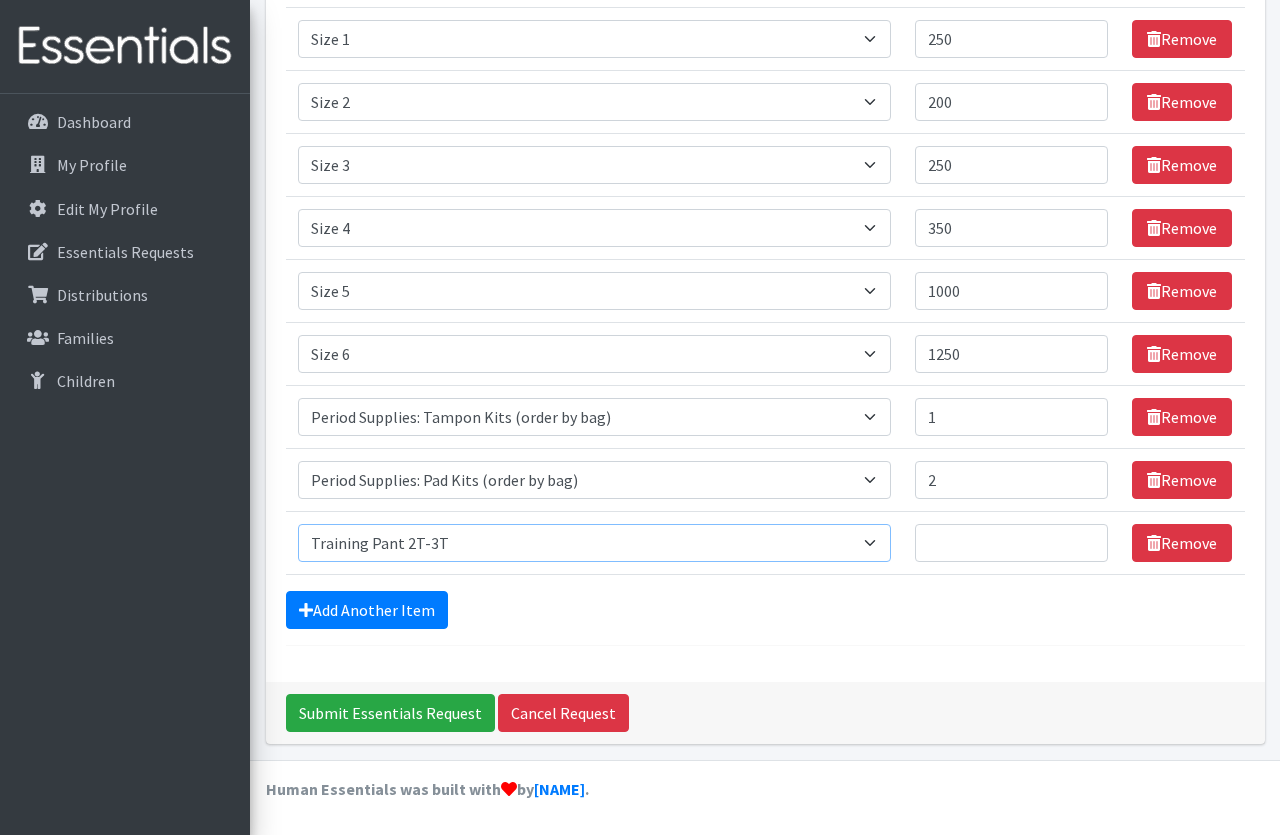 click on "Training Pant 2T-3T" at bounding box center (0, 0) 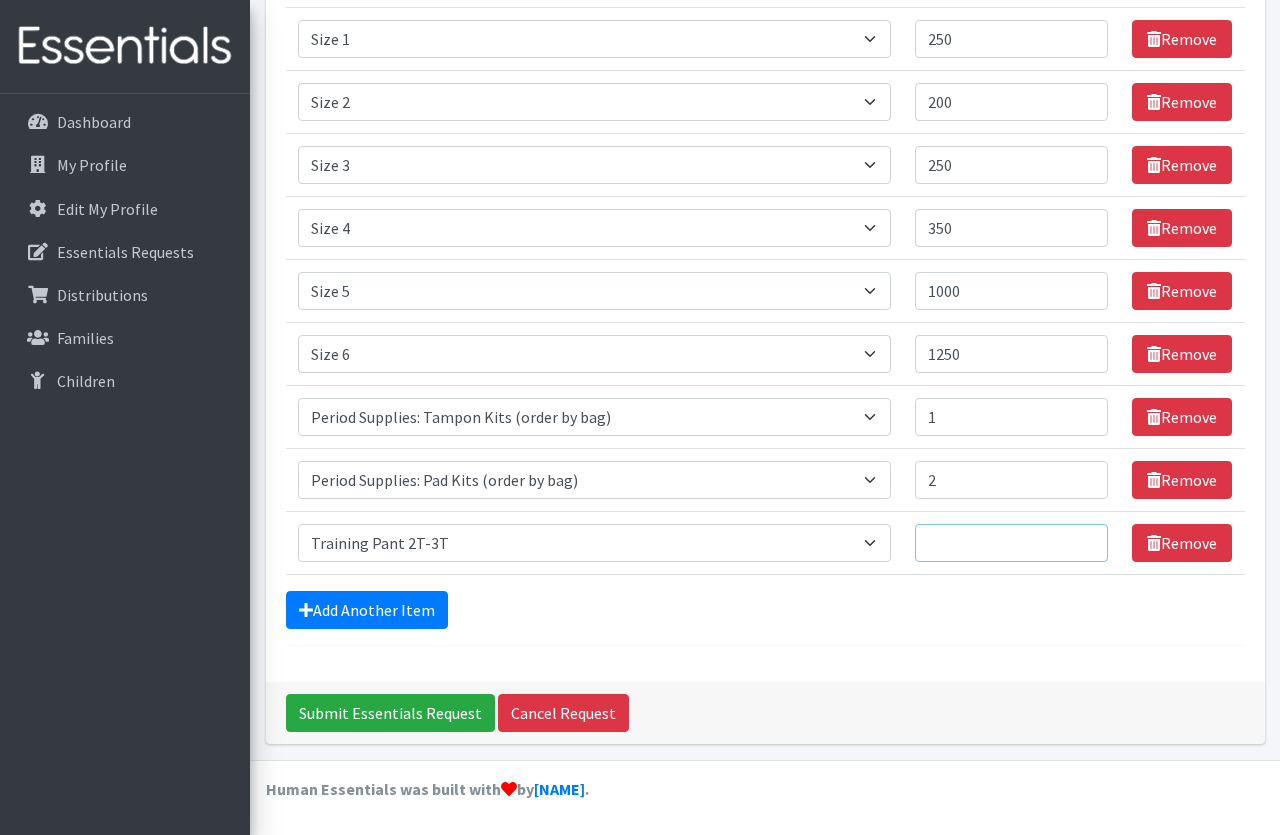 click on "Quantity" at bounding box center [1012, 543] 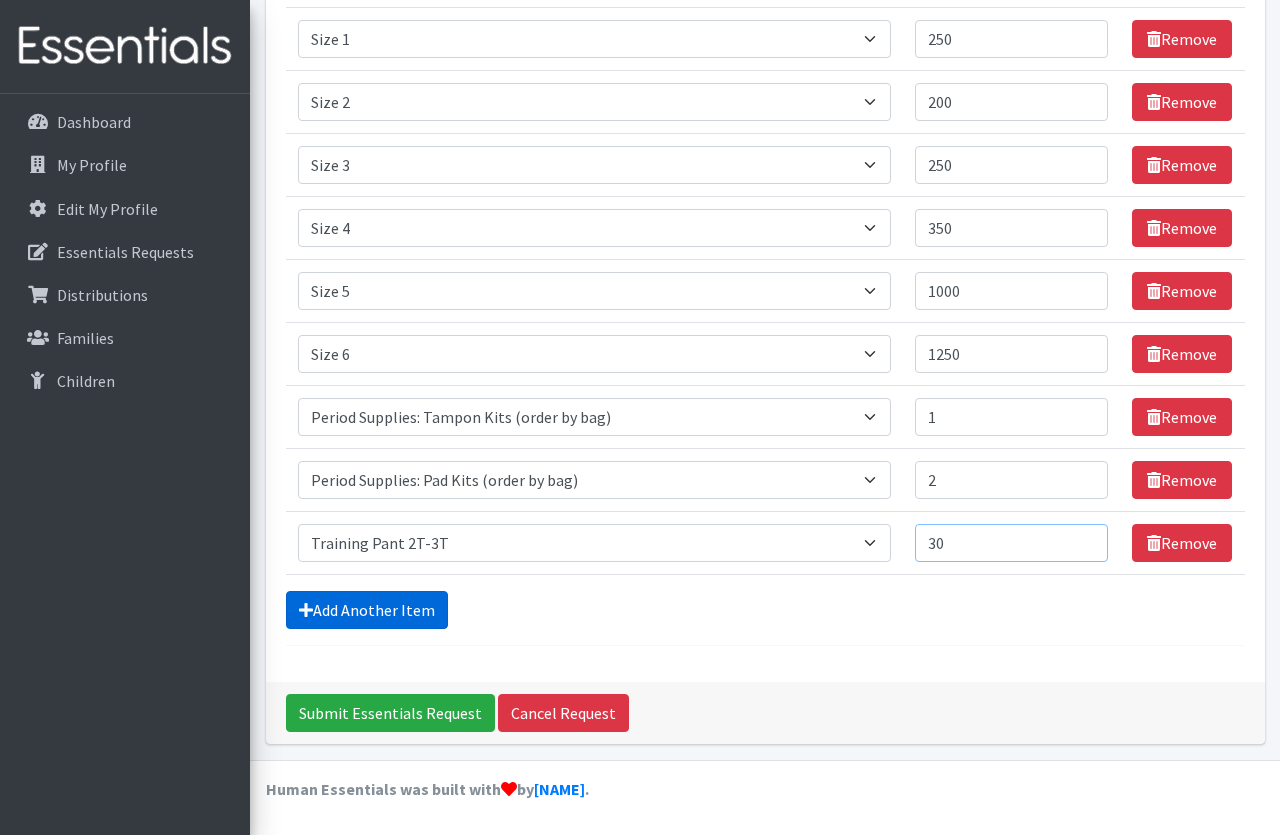 type on "30" 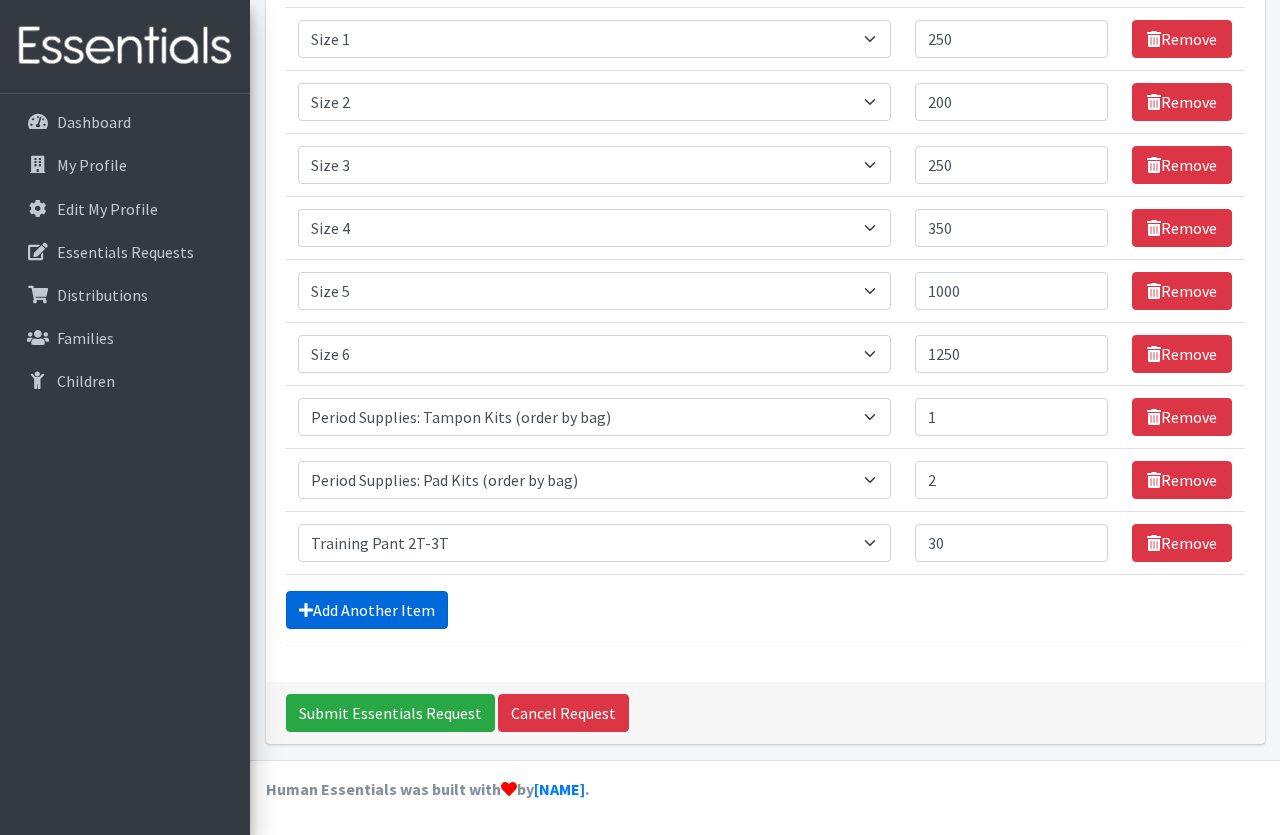 click on "Add Another Item" at bounding box center (367, 610) 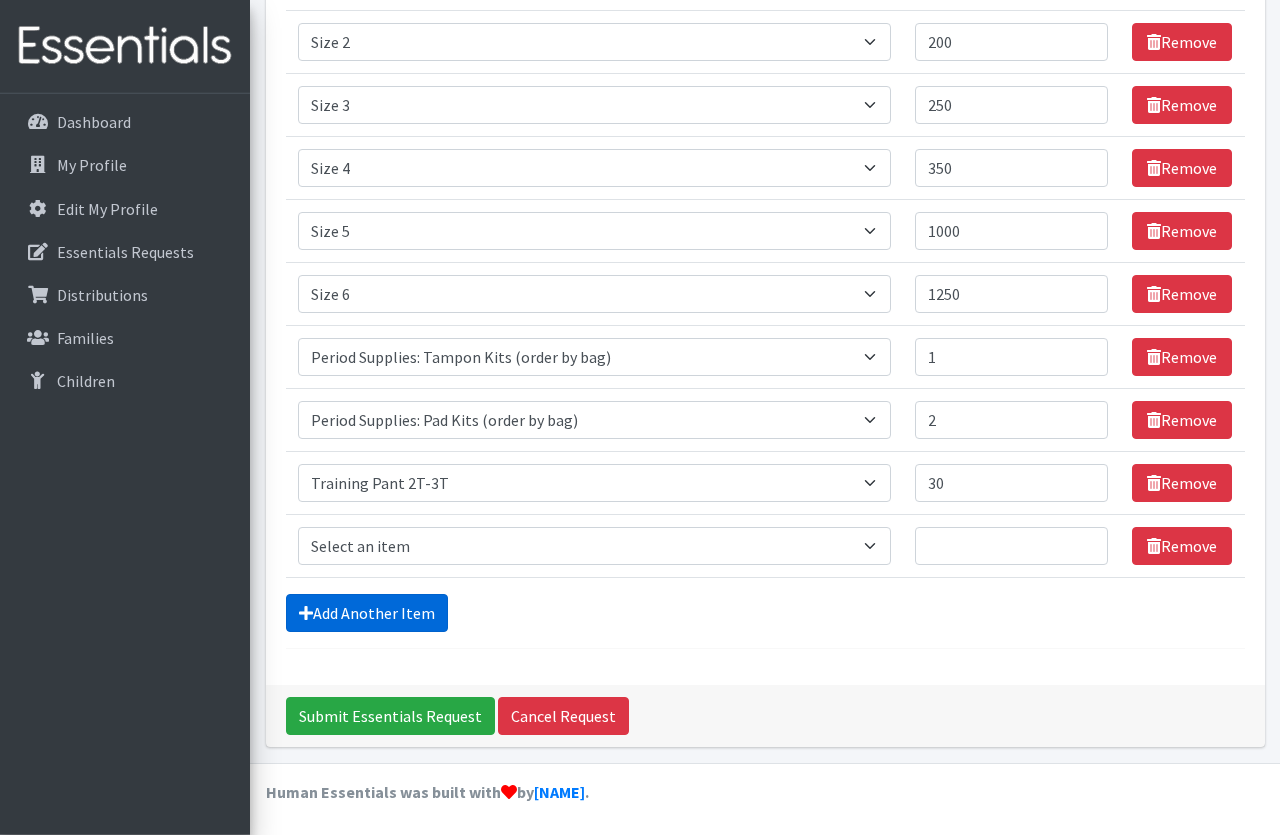 scroll, scrollTop: 463, scrollLeft: 0, axis: vertical 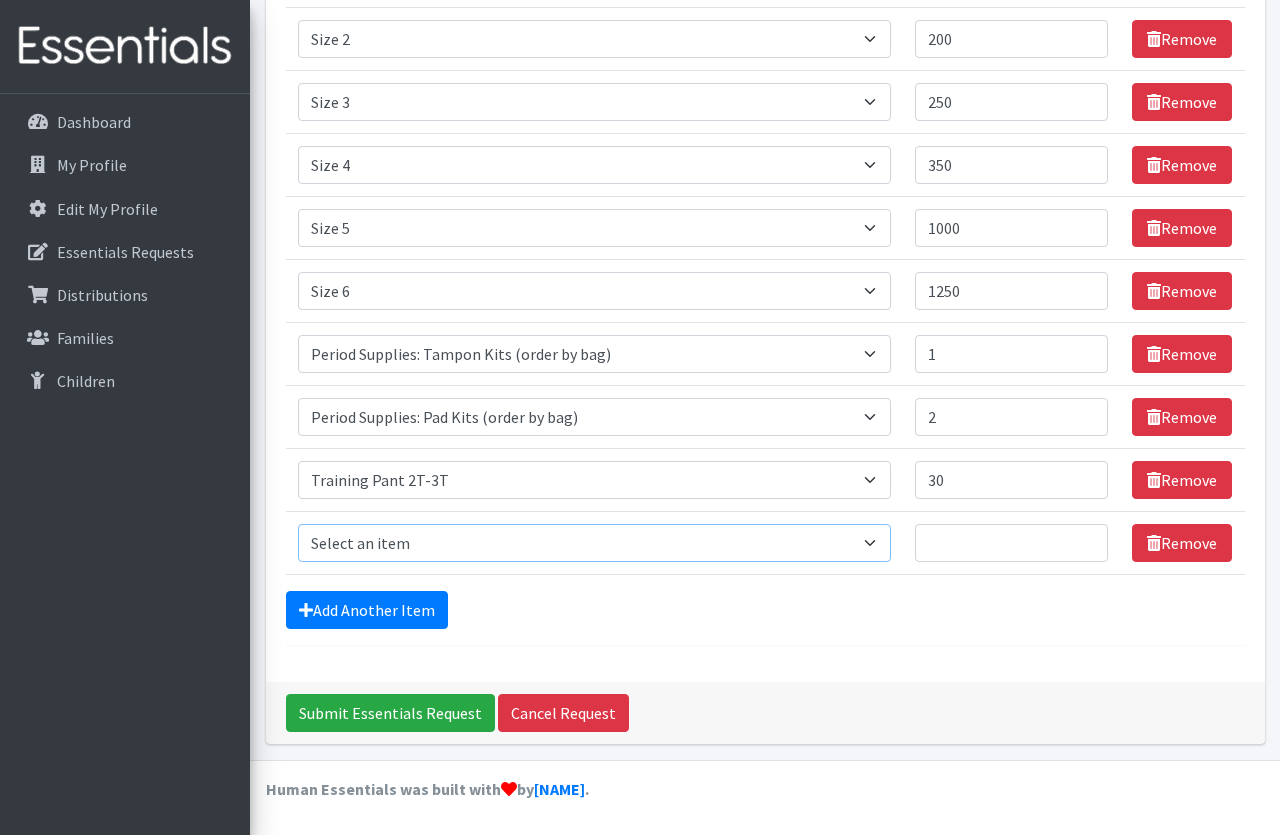 click on "Select an item
Period Supplies: Mixed Kits (order by bag)
Applicator-free tampon
Health fair packs (in a small bag 1 pantiliner and 1 pad with a walk-up distribution flyer)
Menstraul Disks
Period Supplies: First Period Kits (order by bag)
Period Supplies: Pad Kits (order by bag)
Period Supplies: Tampon Kits (order by bag)
Reusable Cups
Reuseable pads pack of 2.
Size 0/Newborn
Size 1
Size 2
Size 3
Size 4
Size 5
Size 6
Size 7 (availability may vary)
Size Preemie (availability may vary)
Training Pant 2T-3T
Training Pant 3T-4T
Training Pant 4T-5T
health fair packets (1 diaper in multiple sizes in a small bag with a walk-up distribution flyer)
reusable underwear ( please specify size but we have very limited supply and most sizes are junior sizes" at bounding box center (594, 543) 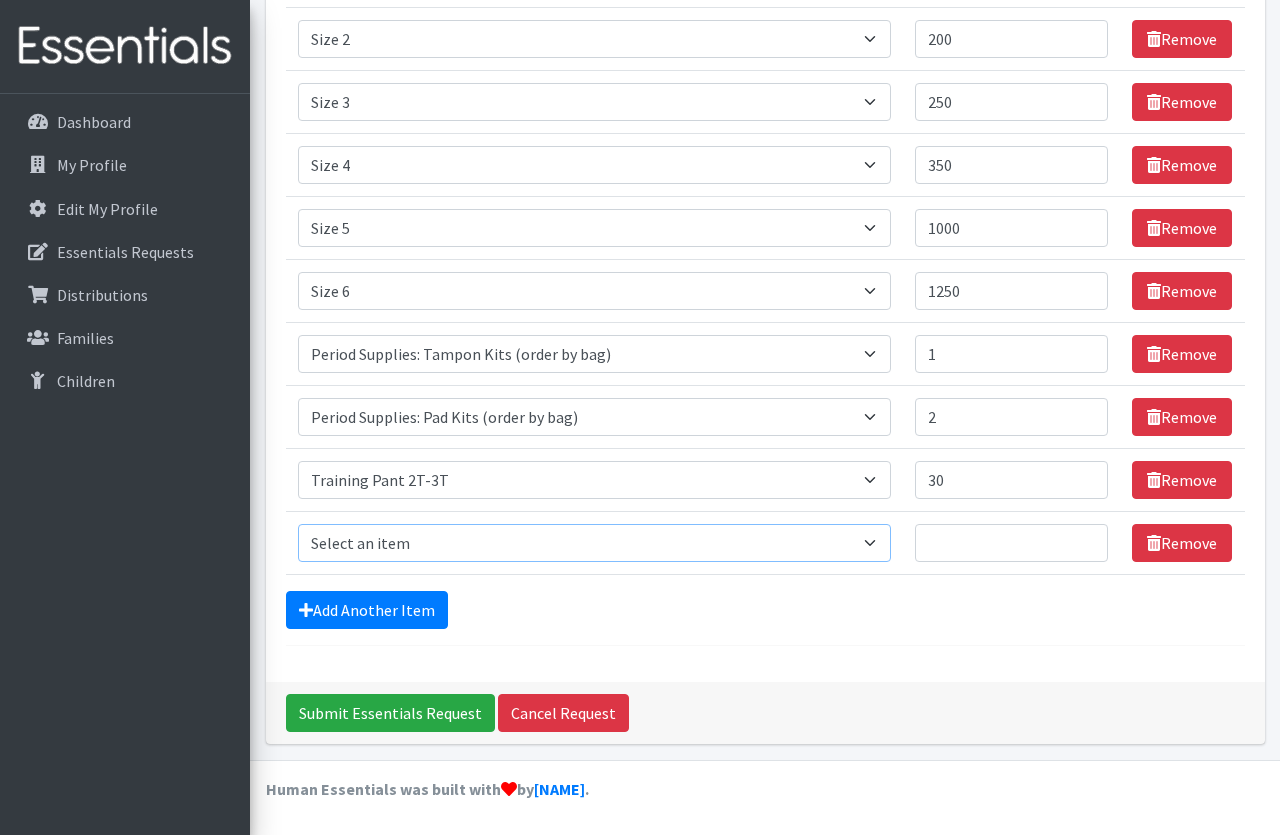 select on "1107" 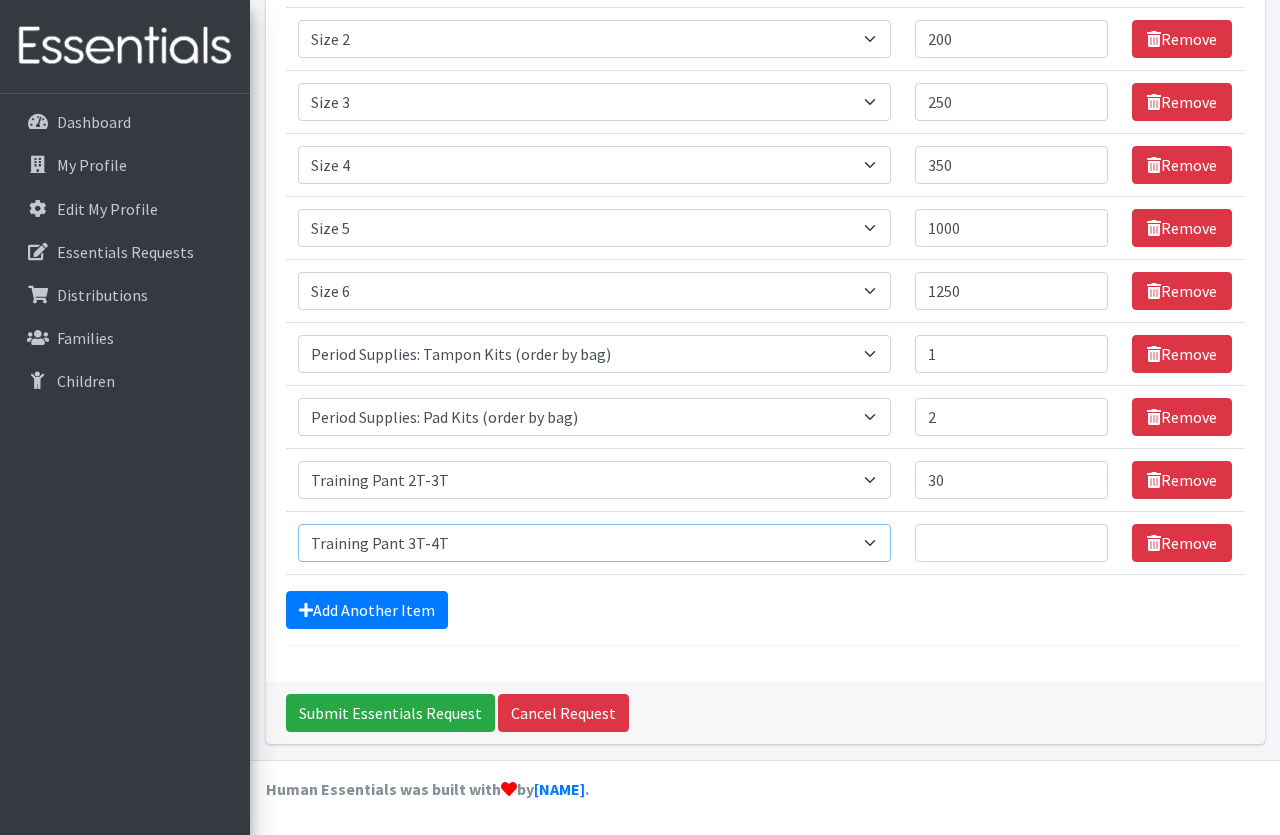 click on "Training Pant 3T-4T" at bounding box center [0, 0] 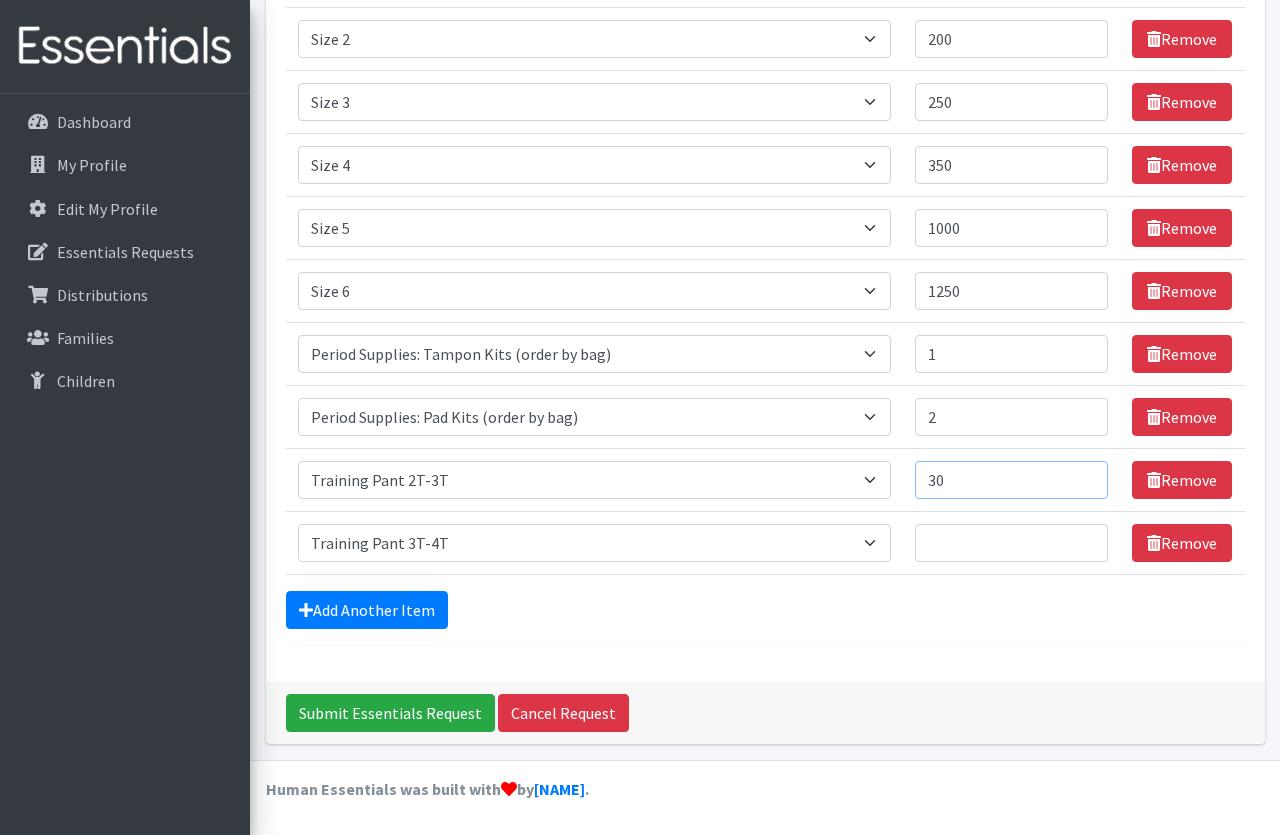 drag, startPoint x: 958, startPoint y: 488, endPoint x: 924, endPoint y: 486, distance: 34.058773 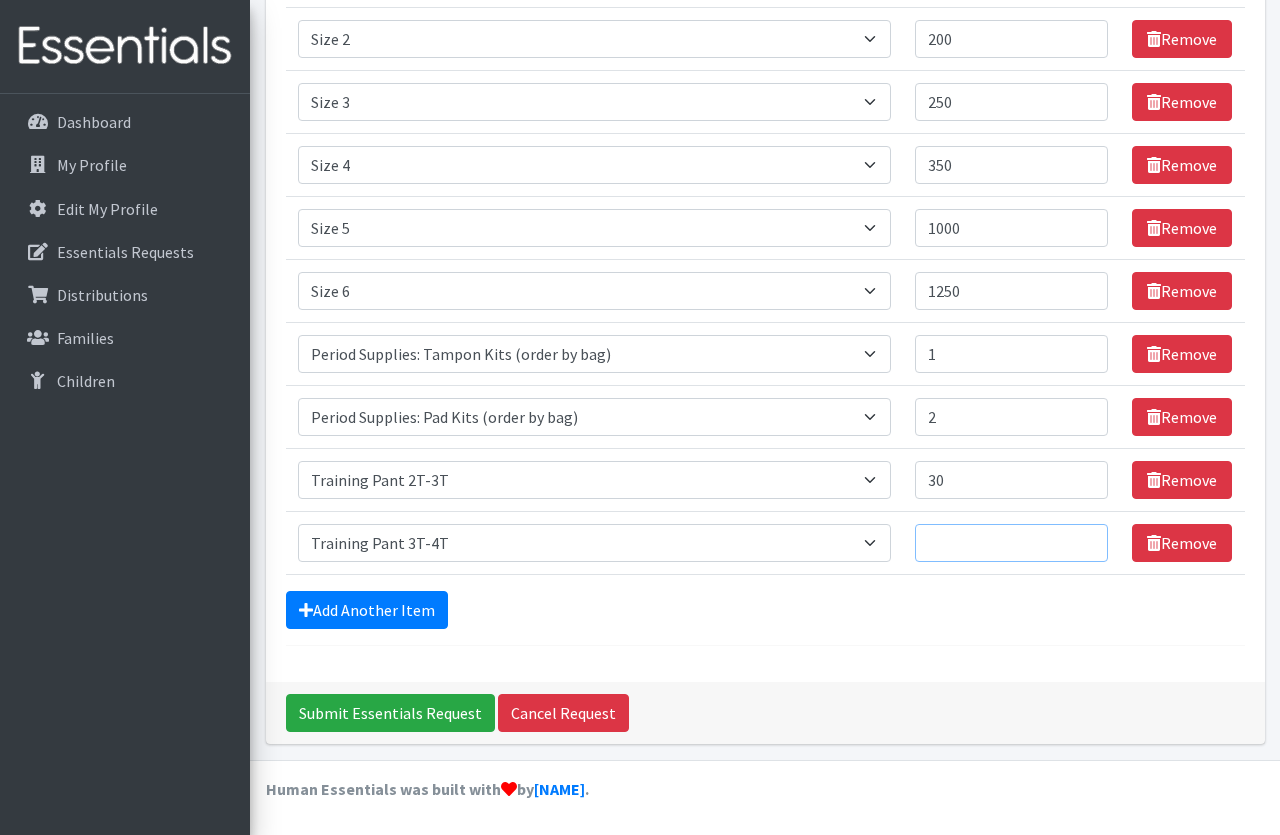 click on "Quantity" at bounding box center (1012, 543) 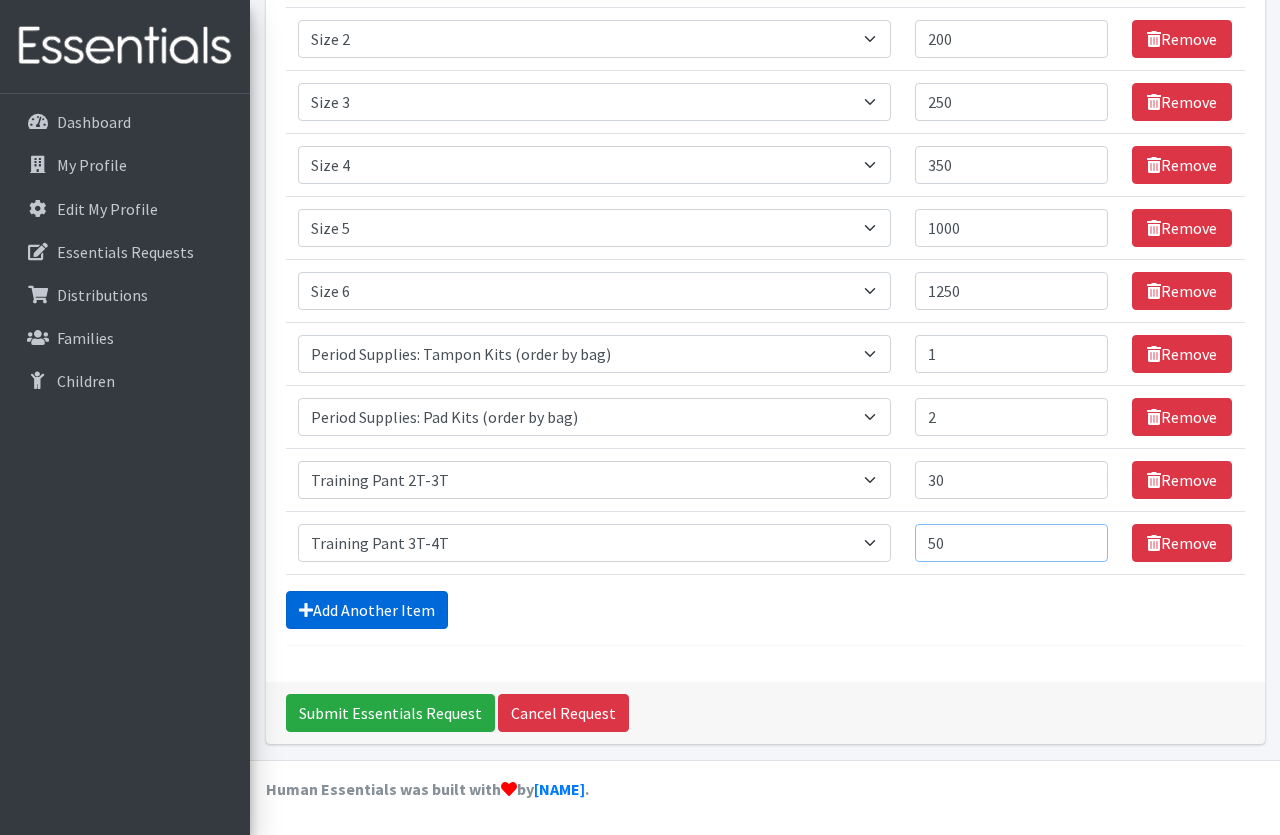 type on "50" 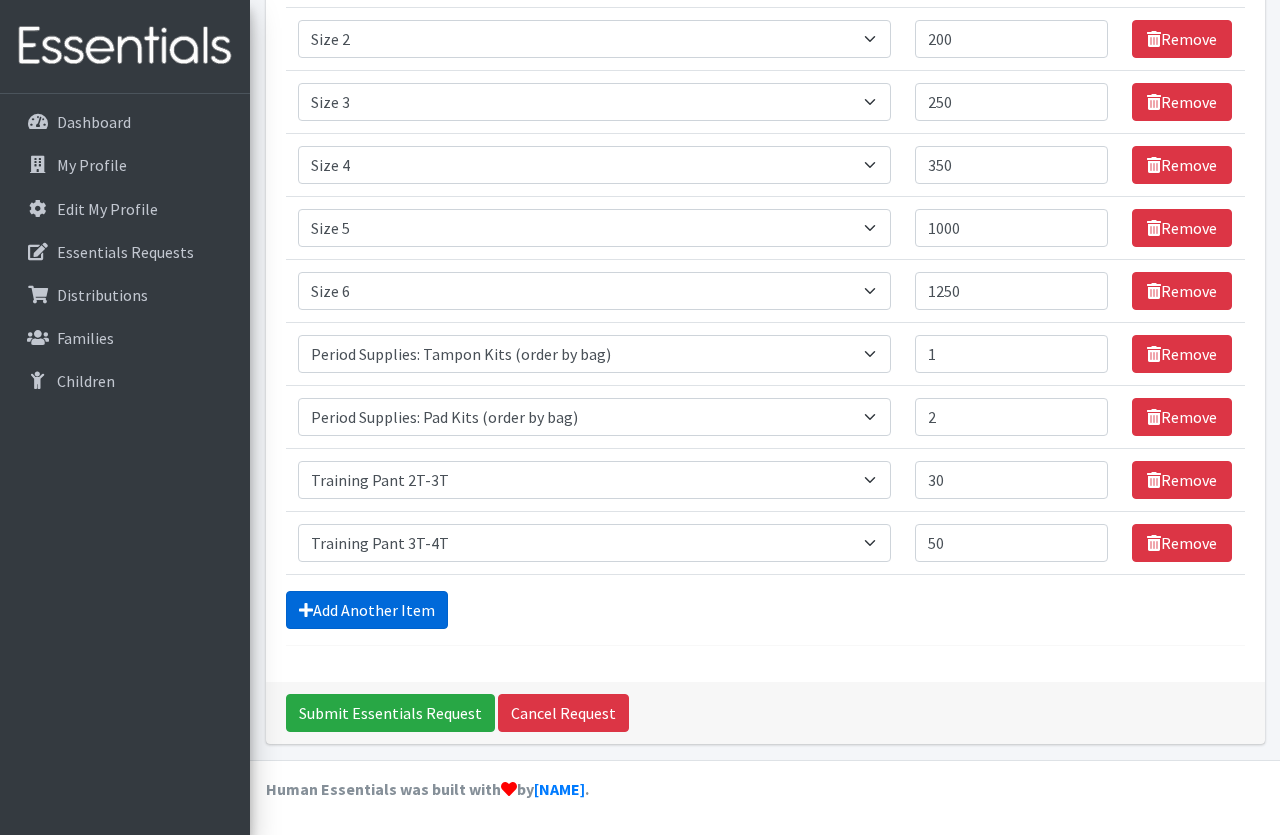 click on "Add Another Item" at bounding box center [367, 610] 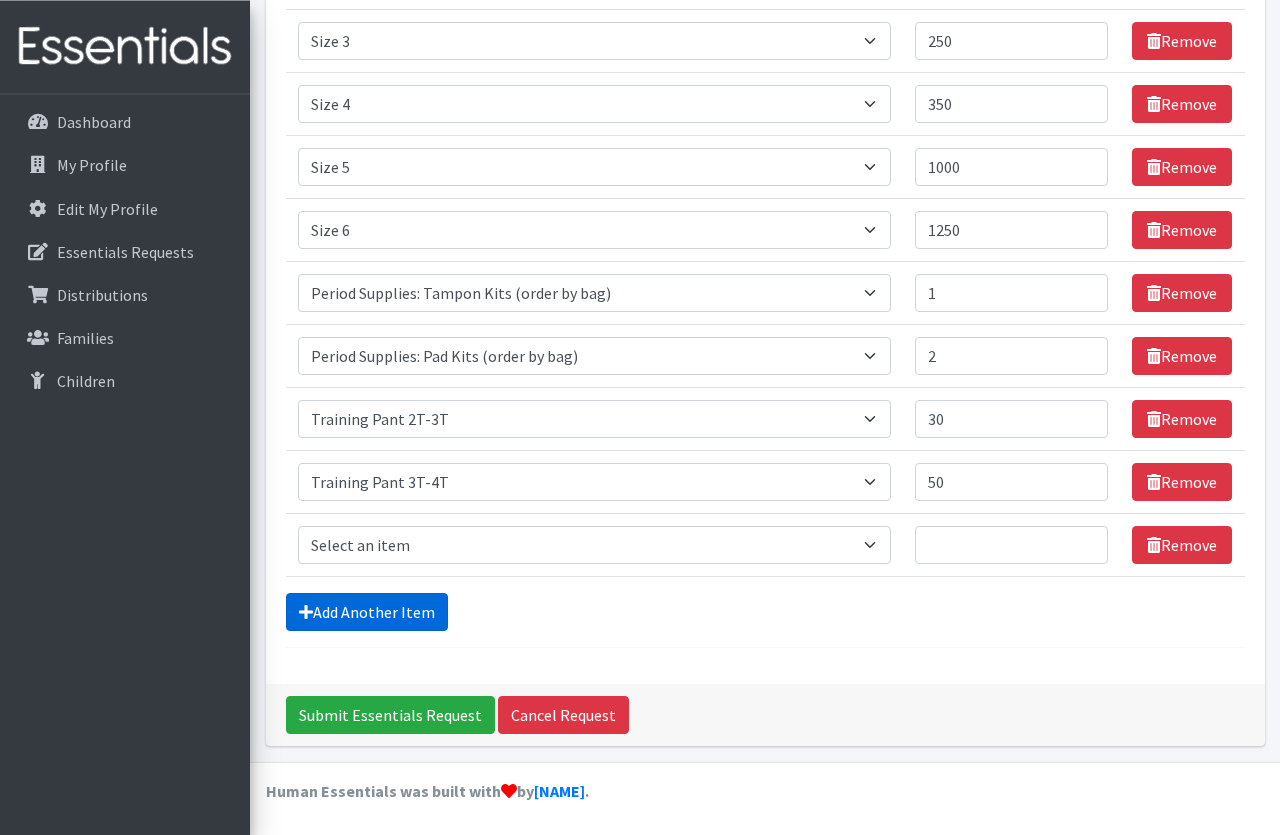 scroll, scrollTop: 526, scrollLeft: 0, axis: vertical 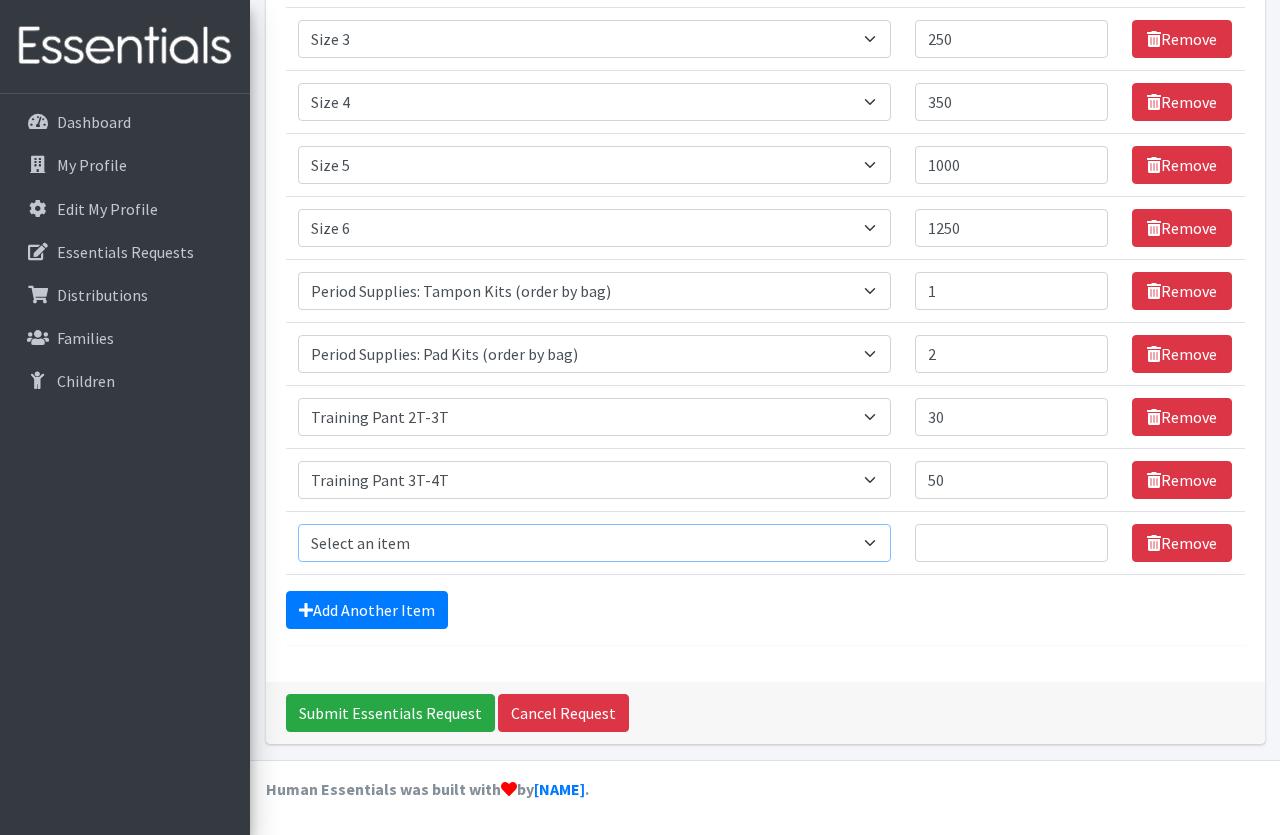 click on "Select an item
Period Supplies: Mixed Kits (order by bag)
Applicator-free tampon
Health fair packs (in a small bag 1 pantiliner and 1 pad with a walk-up distribution flyer)
Menstraul Disks
Period Supplies: First Period Kits (order by bag)
Period Supplies: Pad Kits (order by bag)
Period Supplies: Tampon Kits (order by bag)
Reusable Cups
Reuseable pads pack of 2.
Size 0/Newborn
Size 1
Size 2
Size 3
Size 4
Size 5
Size 6
Size 7 (availability may vary)
Size Preemie (availability may vary)
Training Pant 2T-3T
Training Pant 3T-4T
Training Pant 4T-5T
health fair packets (1 diaper in multiple sizes in a small bag with a walk-up distribution flyer)
reusable underwear ( please specify size but we have very limited supply and most sizes are junior sizes" at bounding box center (594, 543) 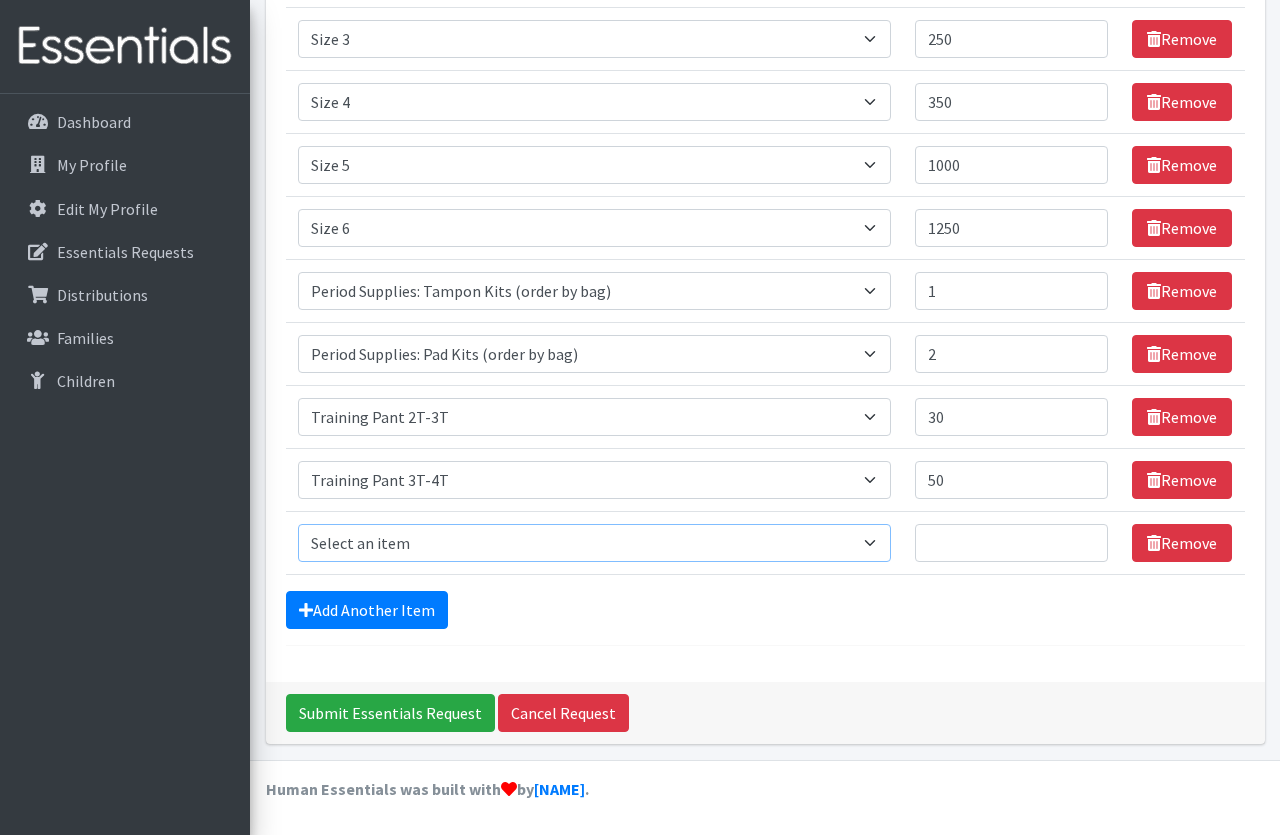 select on "1093" 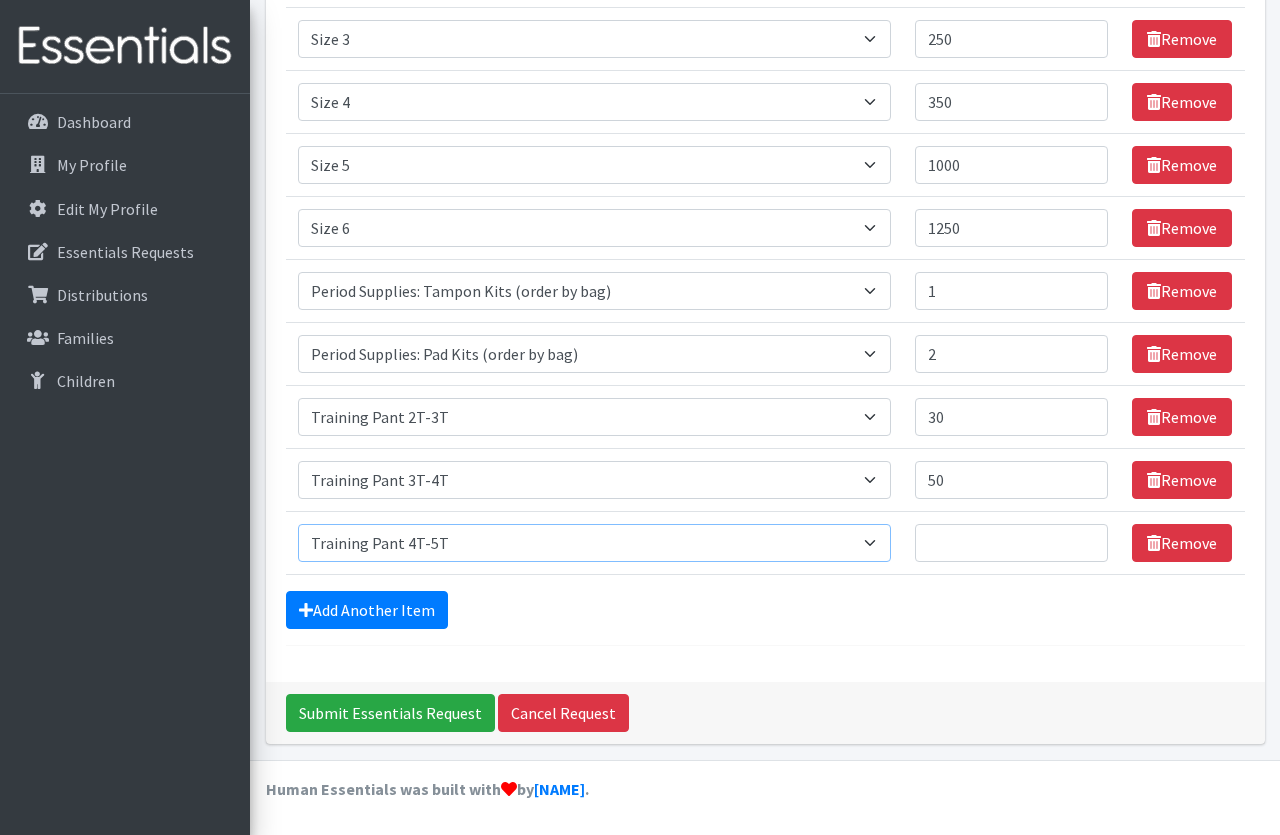 click on "Training Pant 4T-5T" at bounding box center (0, 0) 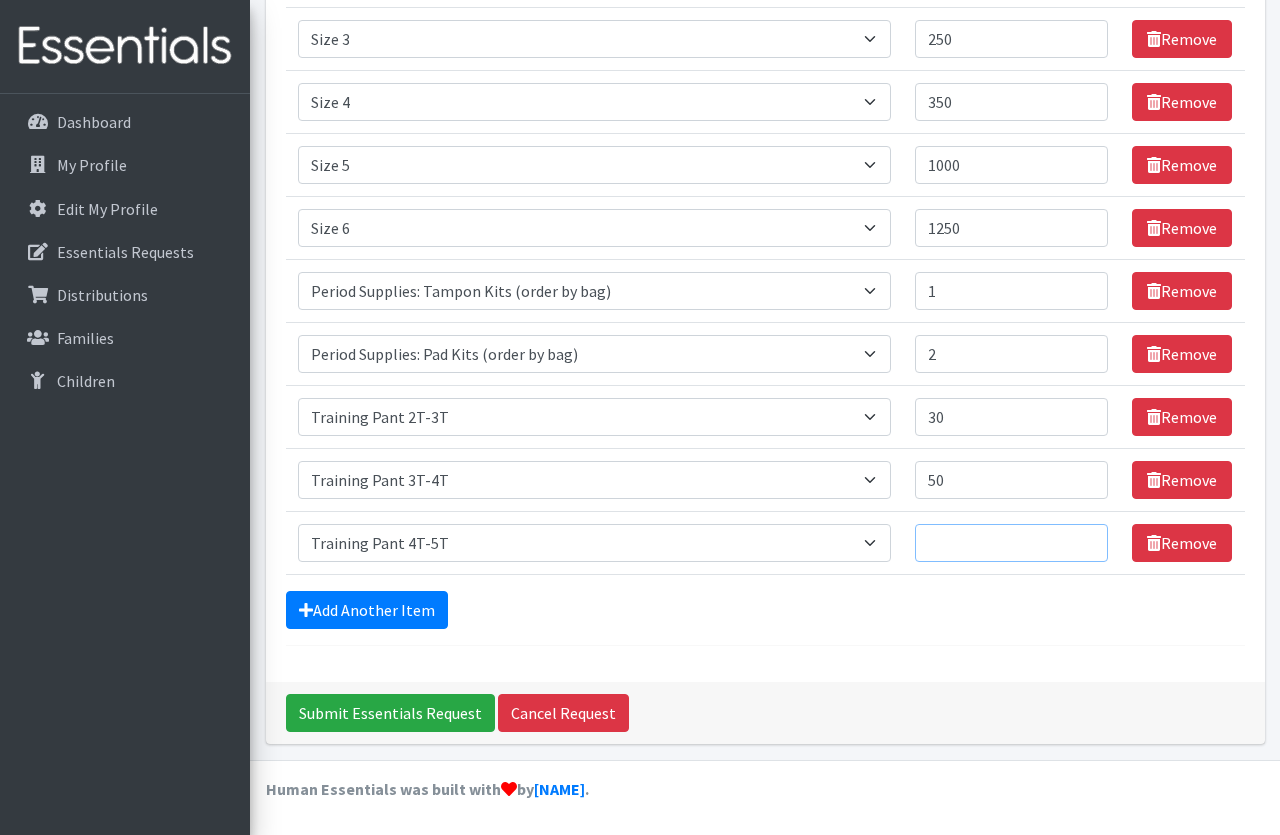 click on "Quantity" at bounding box center (1012, 543) 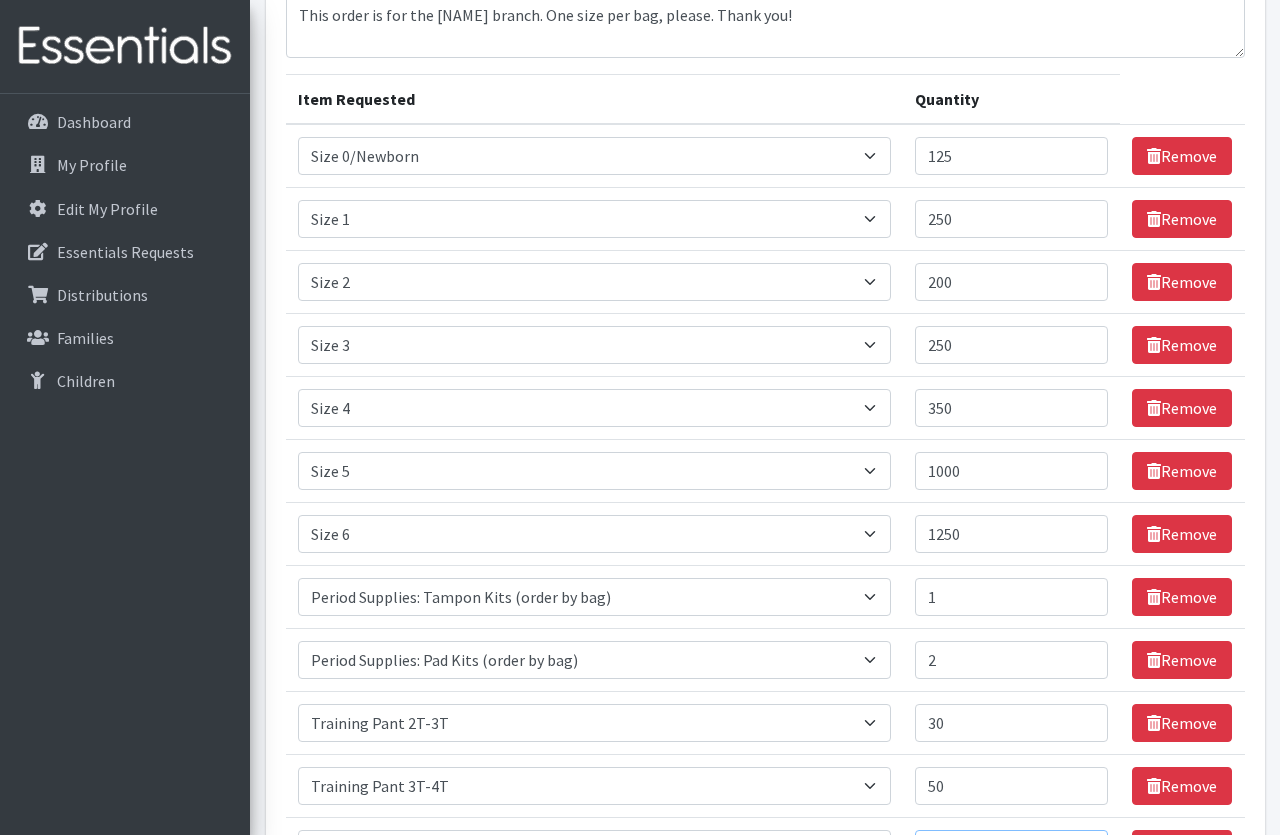 scroll, scrollTop: 526, scrollLeft: 0, axis: vertical 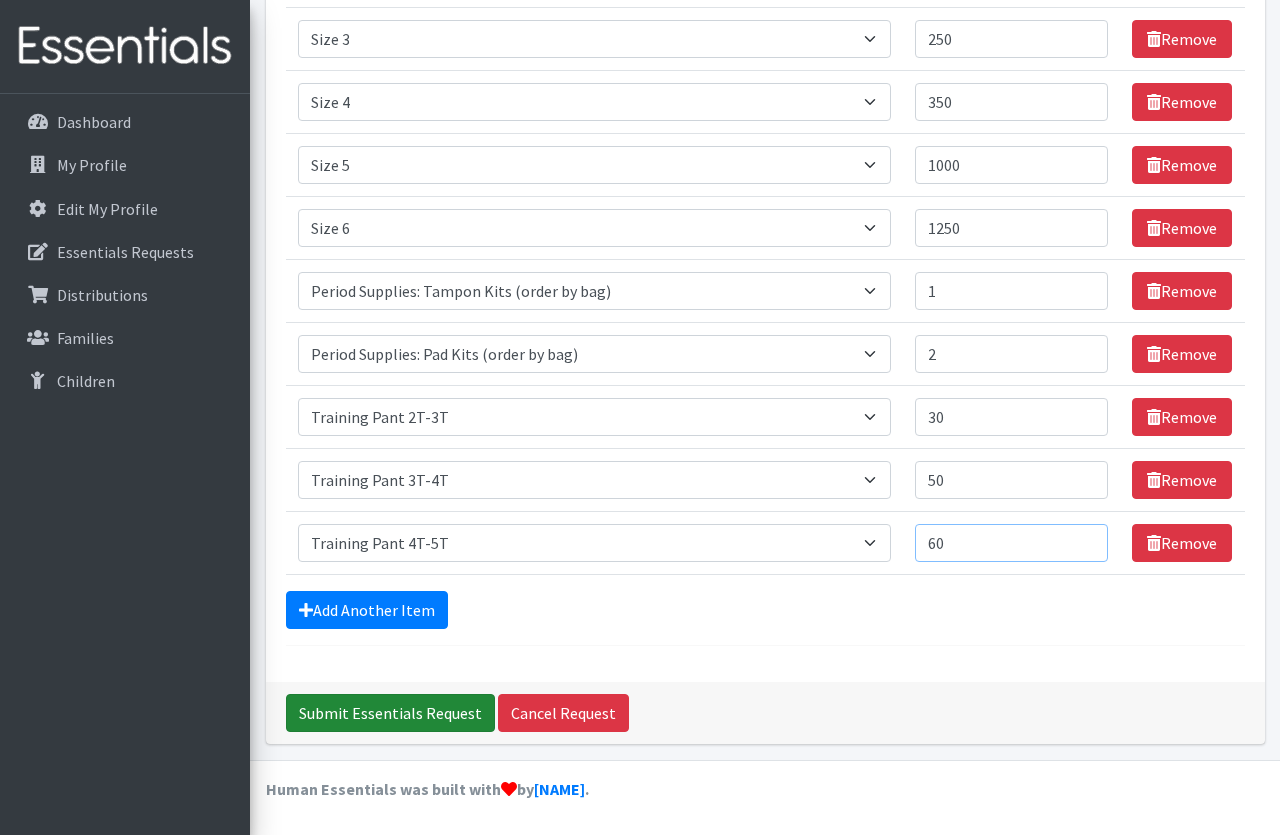 type on "60" 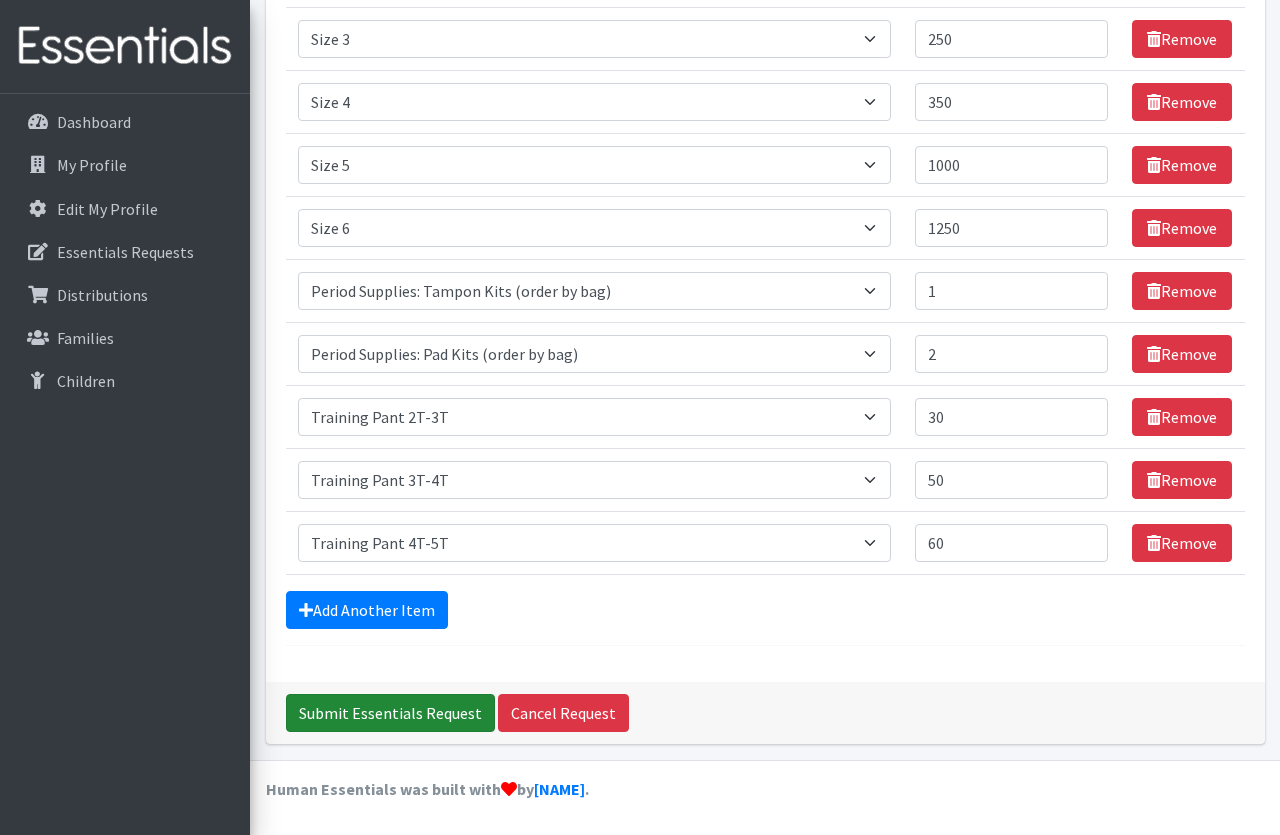 click on "Submit Essentials Request" at bounding box center [390, 713] 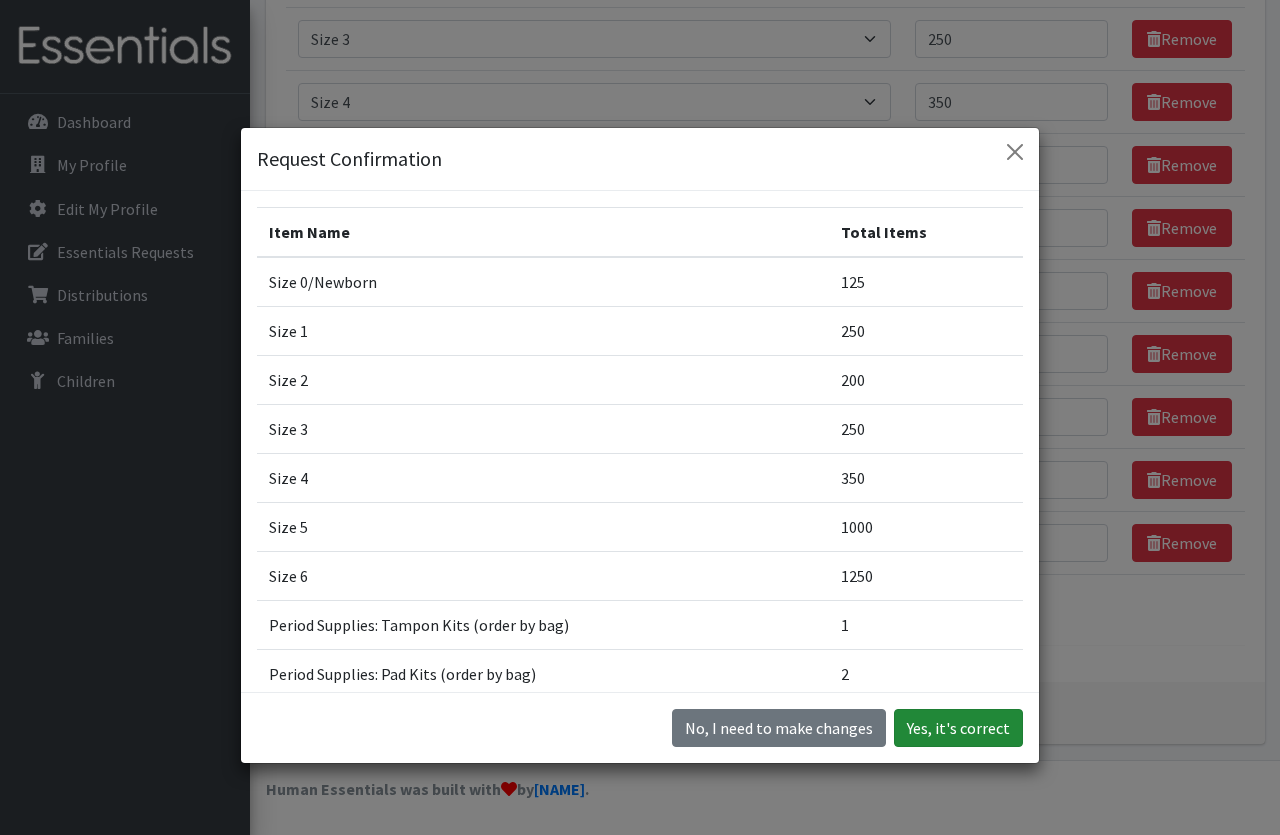 click on "Yes, it's correct" at bounding box center [958, 728] 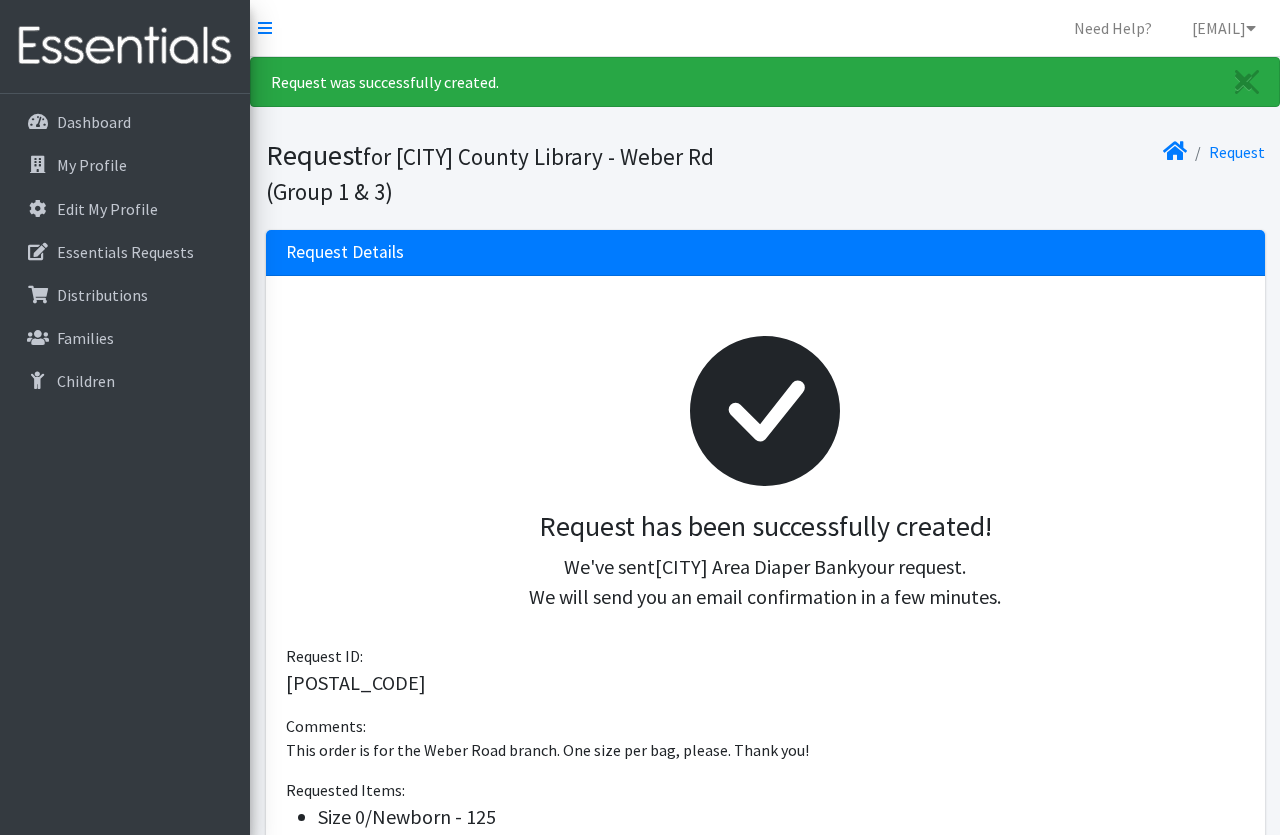 scroll, scrollTop: 0, scrollLeft: 0, axis: both 